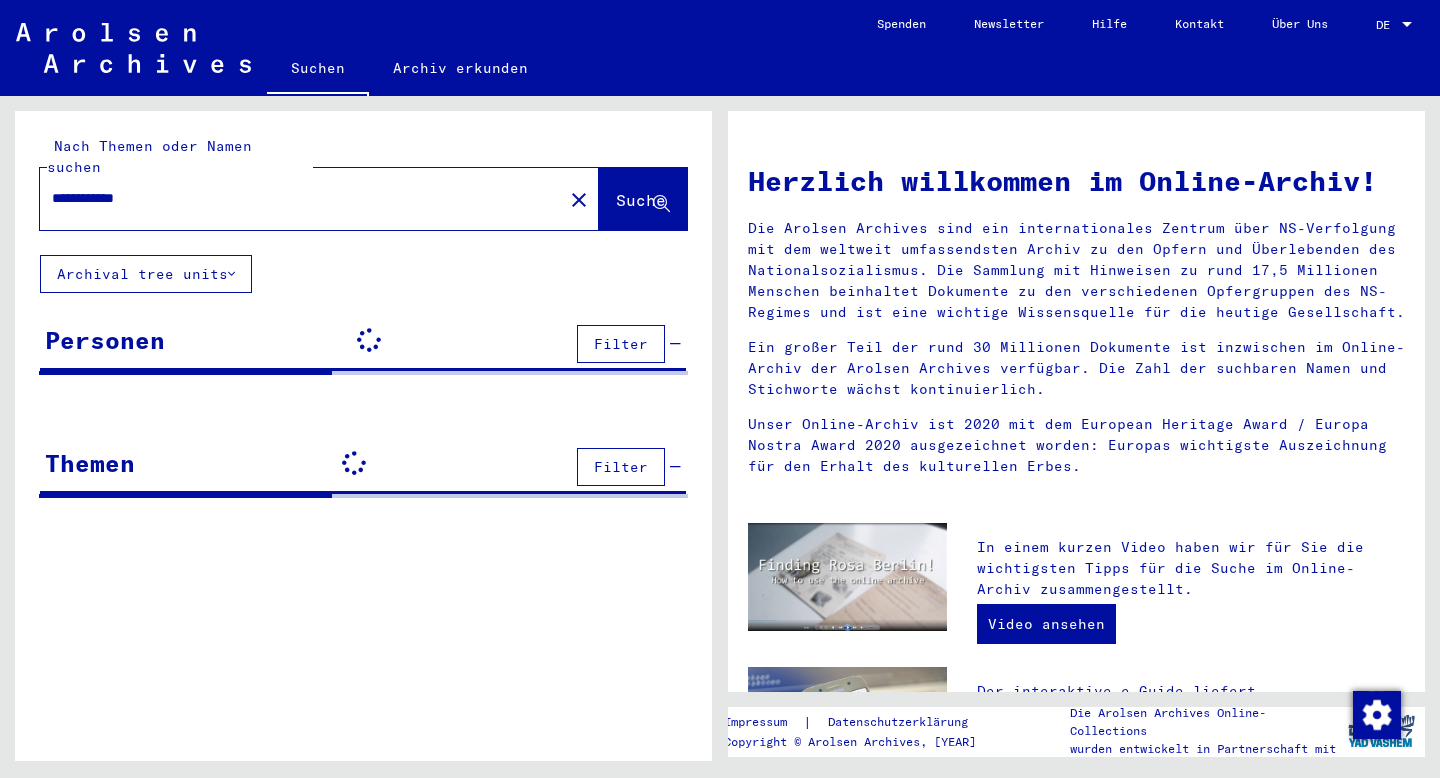 scroll, scrollTop: 0, scrollLeft: 0, axis: both 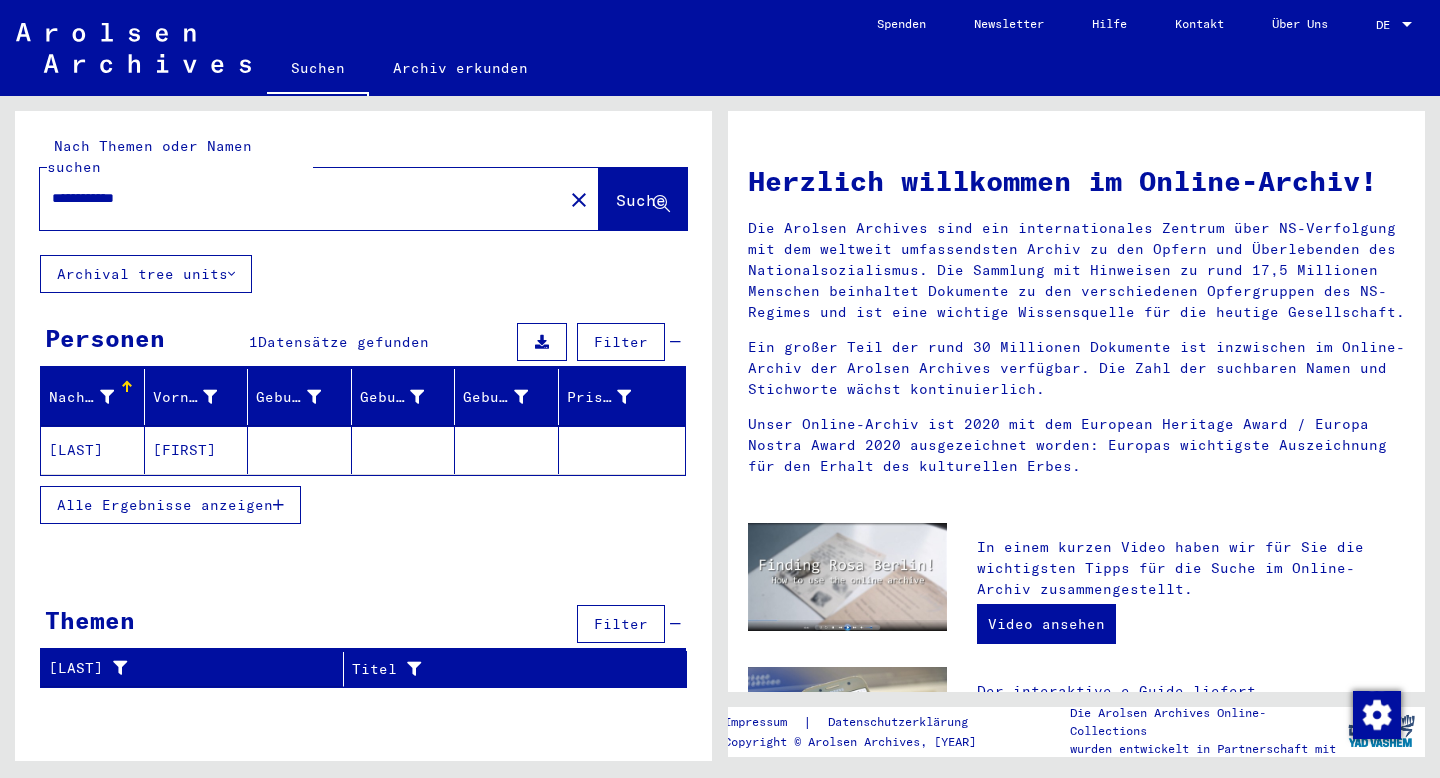 click on "[FIRST]" at bounding box center [197, 450] 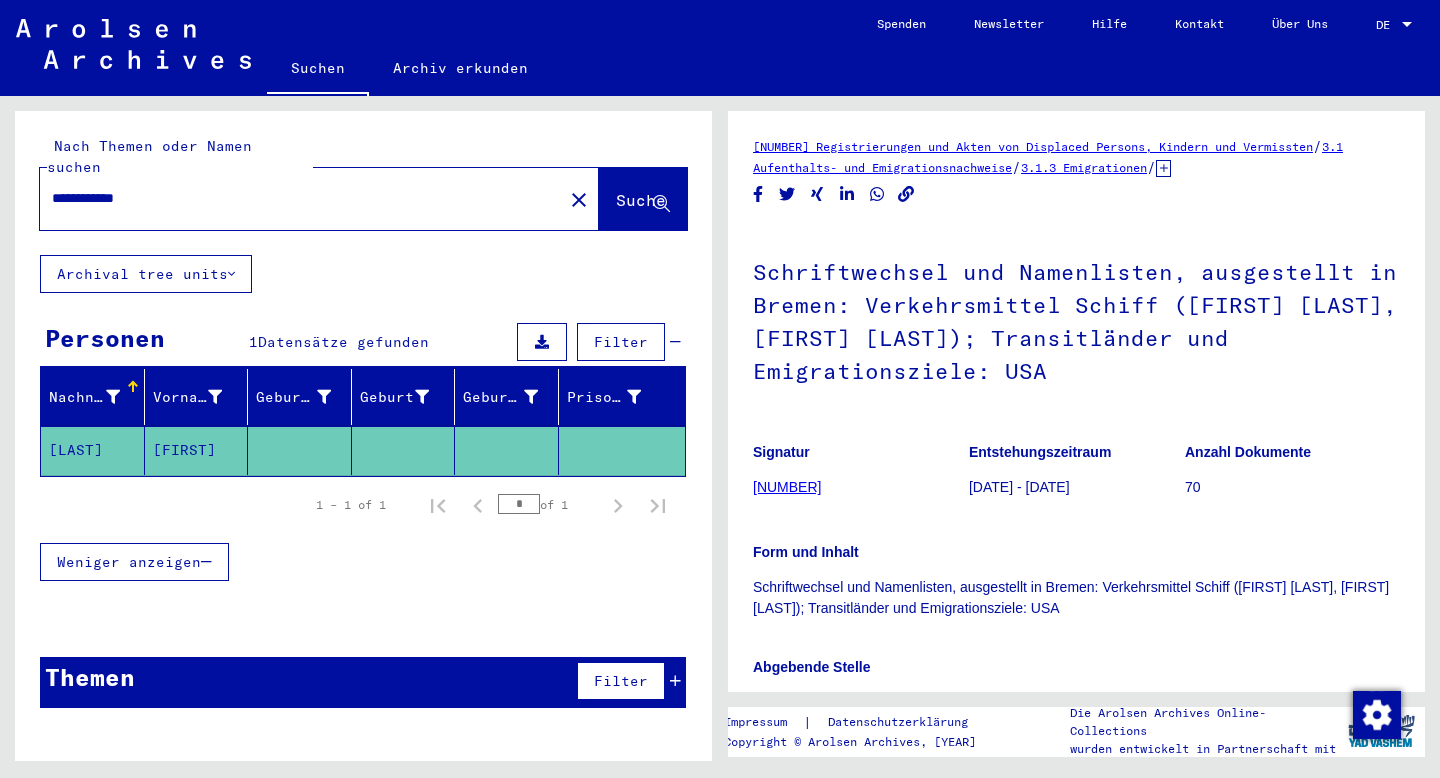 scroll, scrollTop: 0, scrollLeft: 0, axis: both 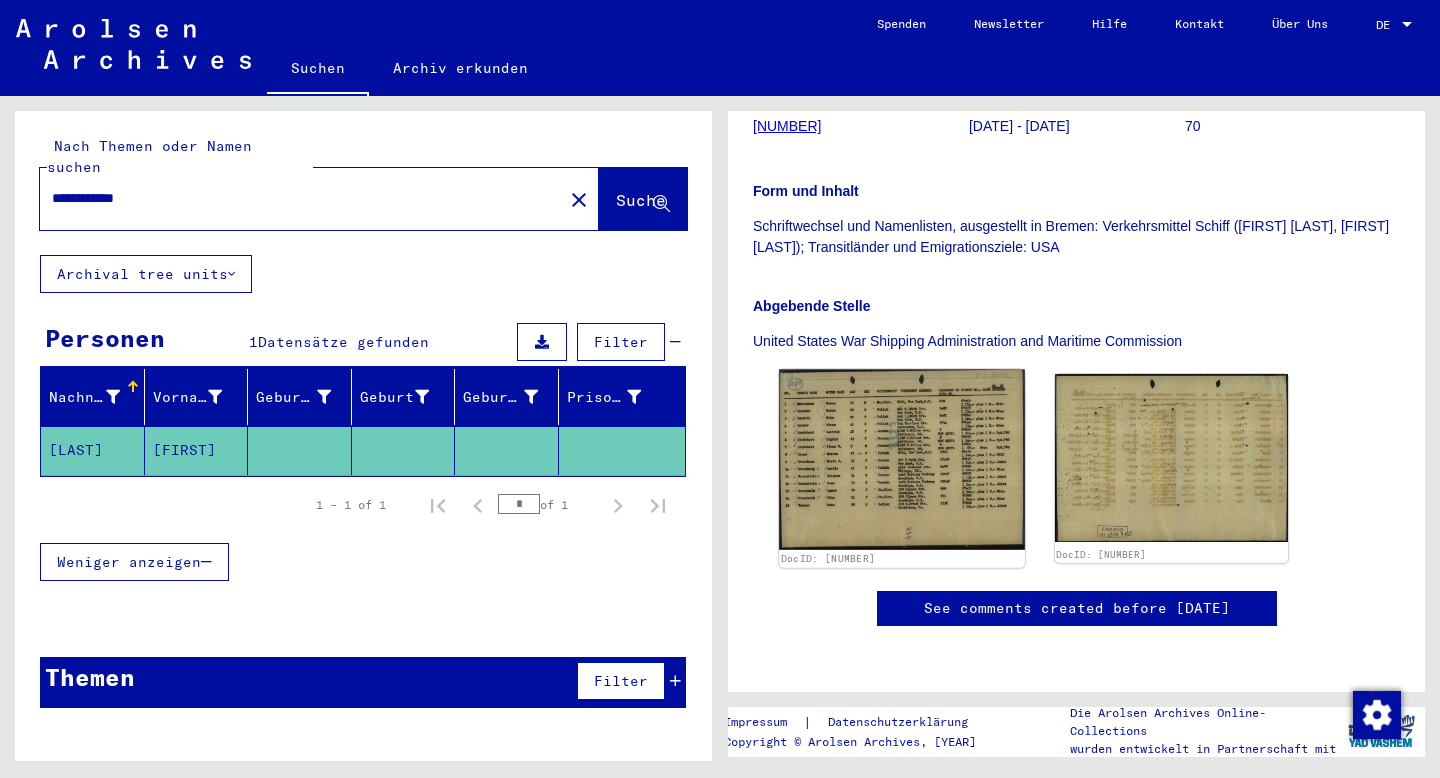 click at bounding box center [901, 459] 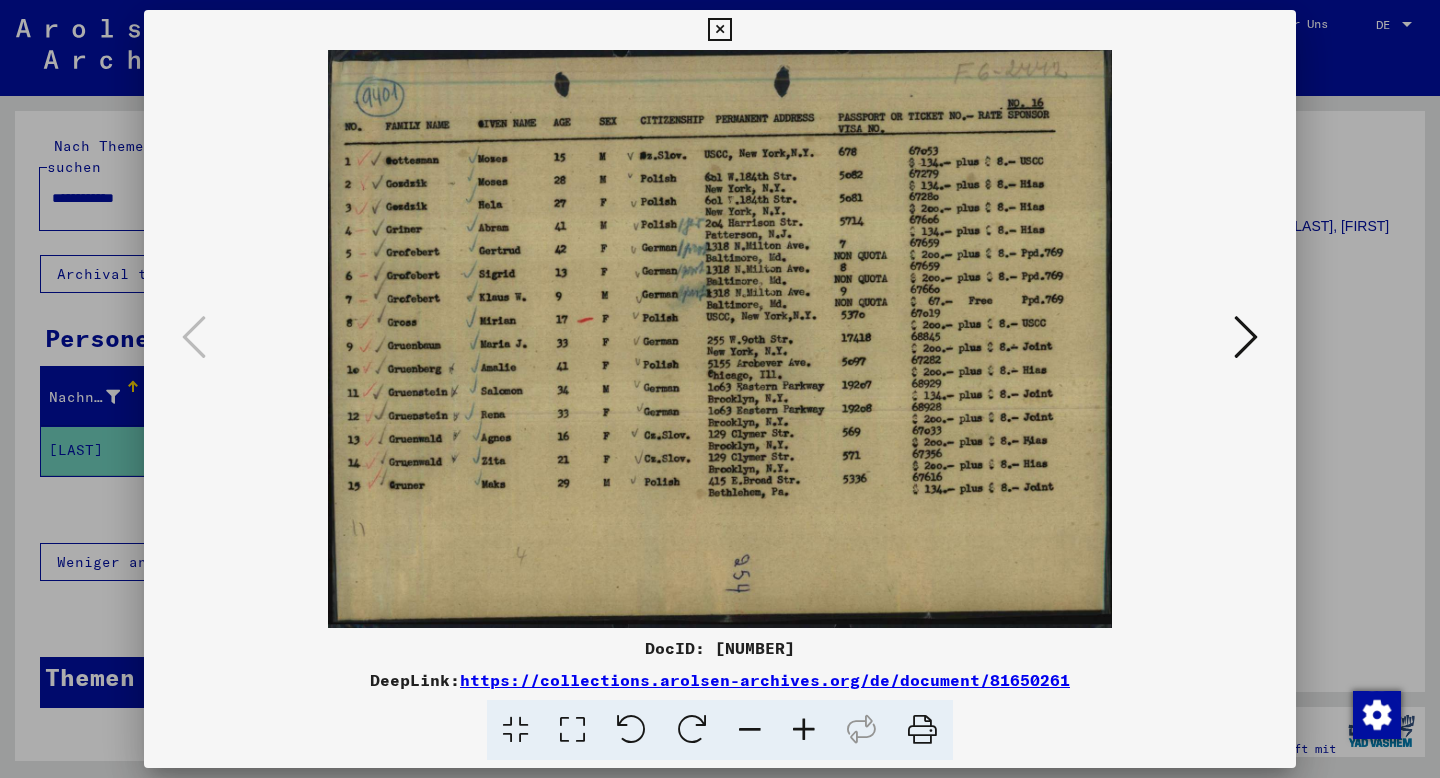 click at bounding box center (720, 389) 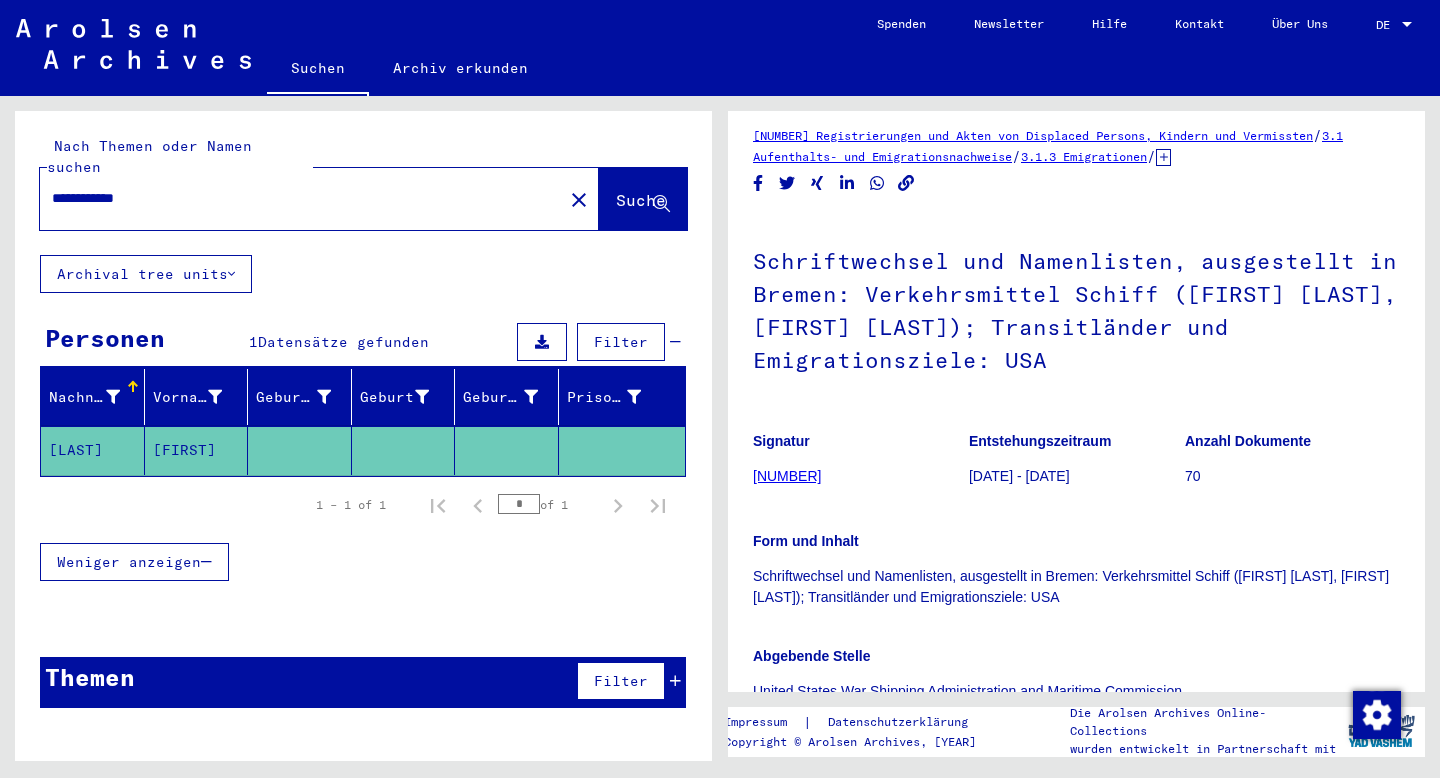 scroll, scrollTop: 13, scrollLeft: 0, axis: vertical 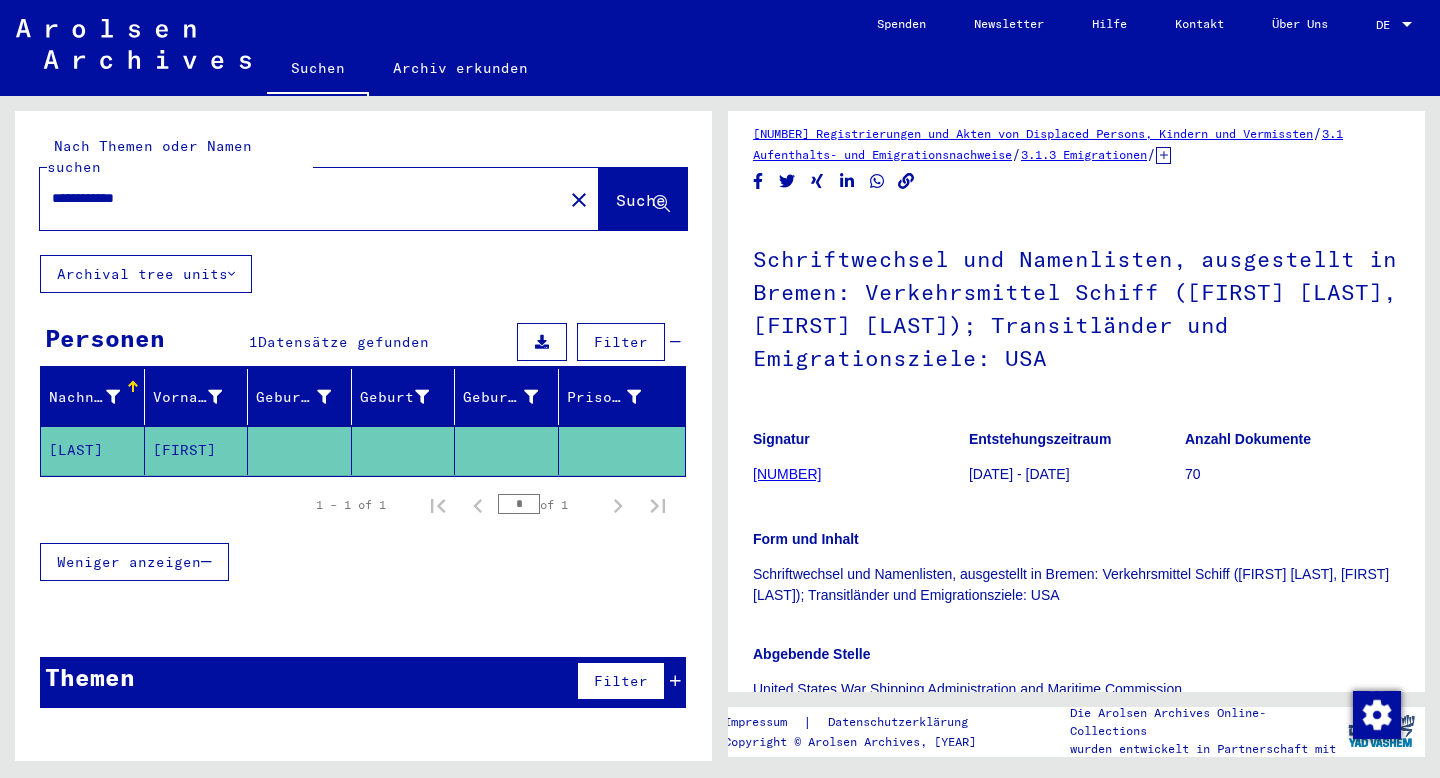 drag, startPoint x: 1179, startPoint y: 294, endPoint x: 1309, endPoint y: 278, distance: 130.98091 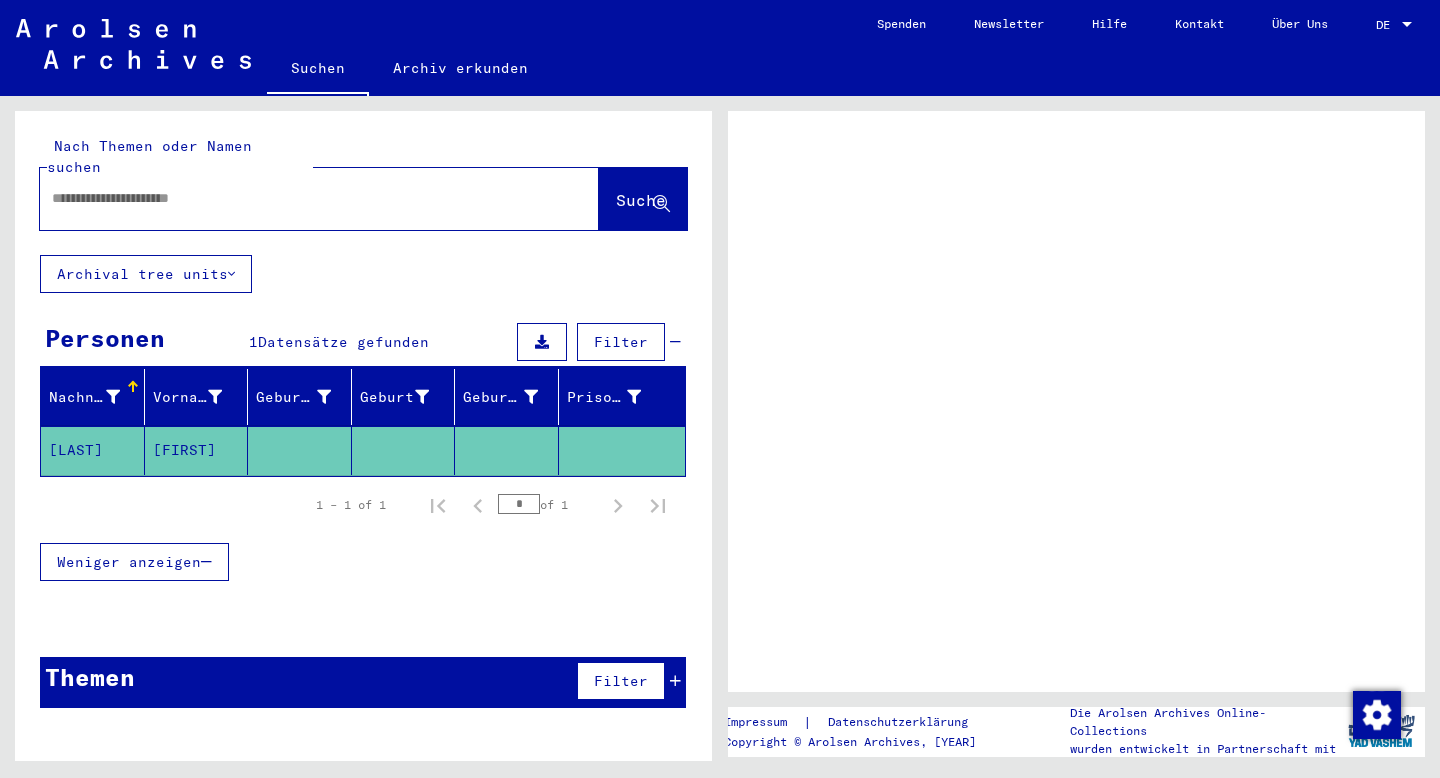 scroll, scrollTop: 0, scrollLeft: 0, axis: both 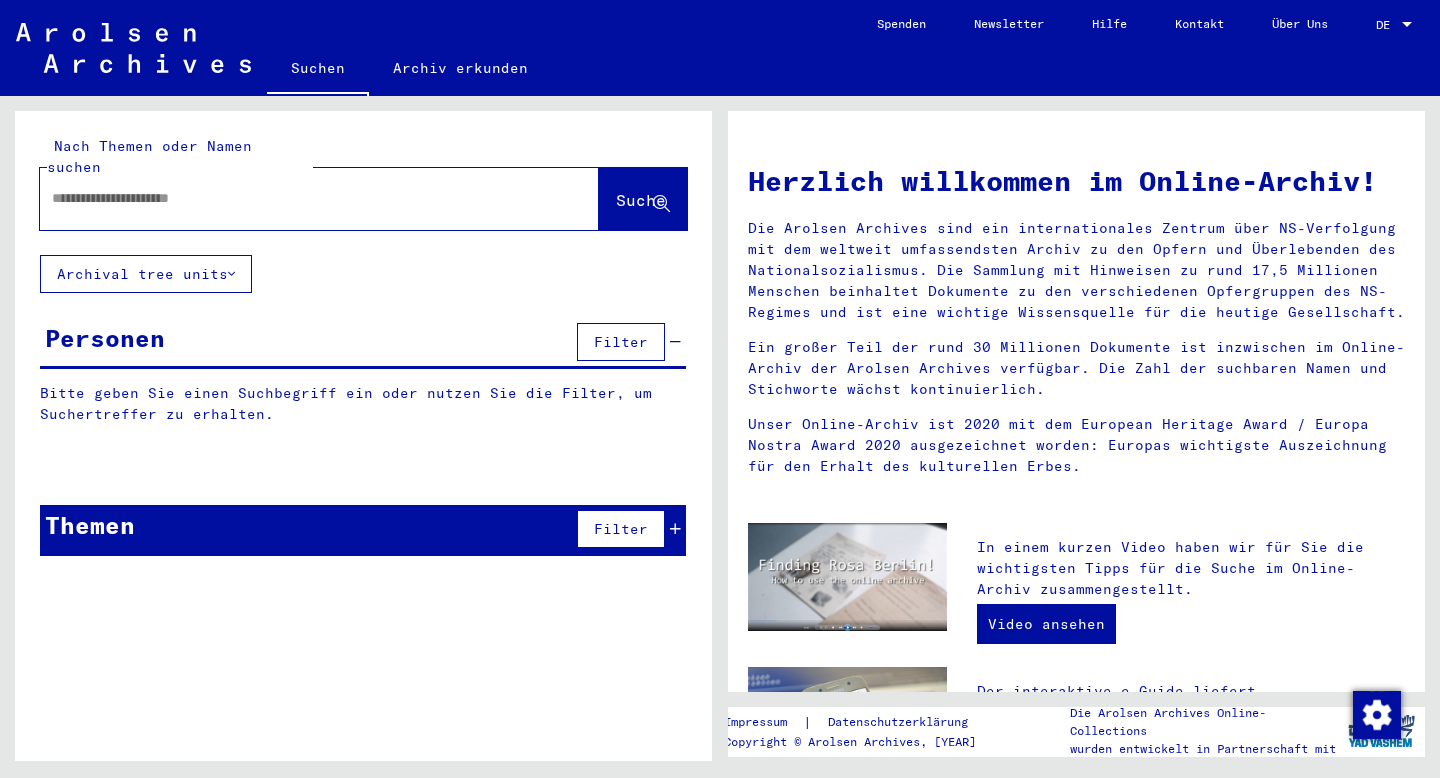 paste on "[MASKED]" 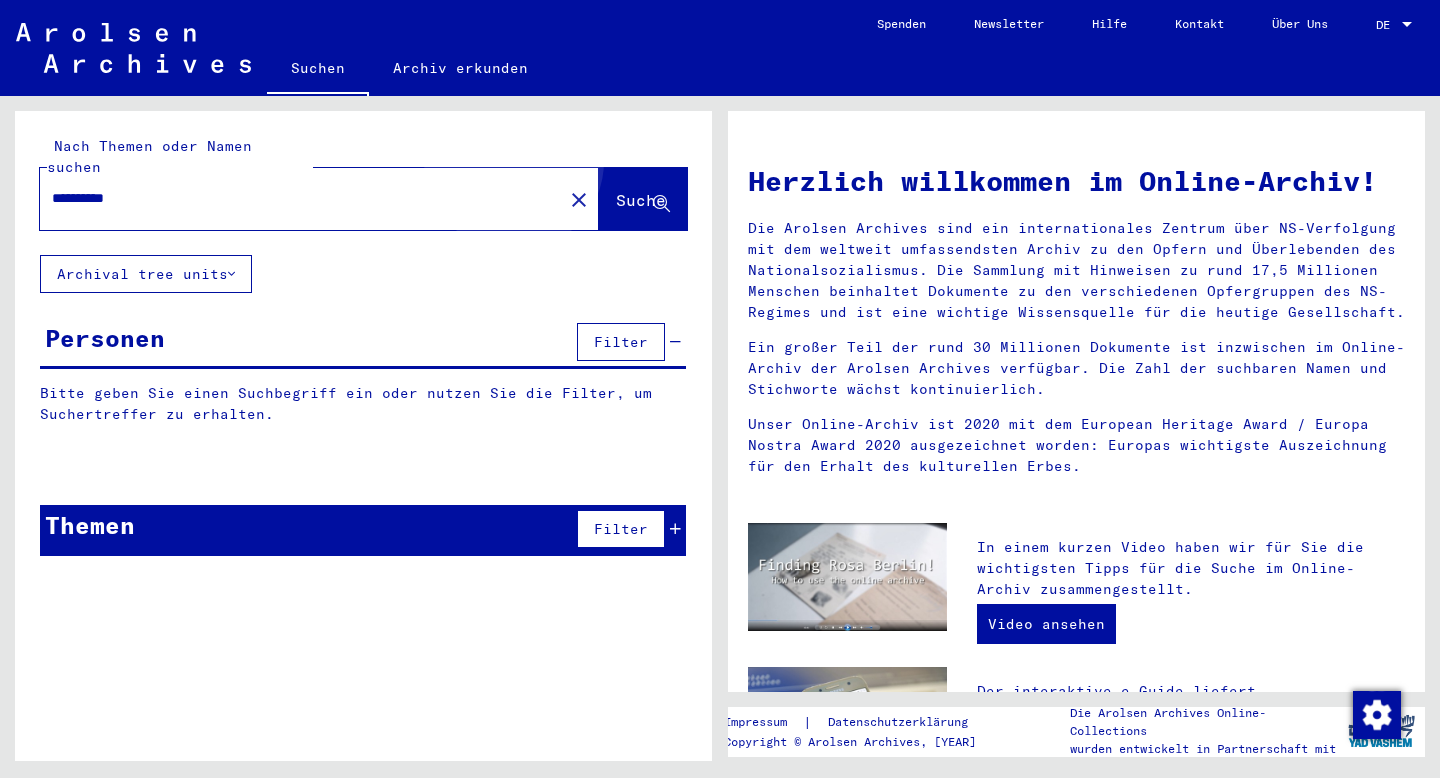 click on "Suche" at bounding box center [643, 199] 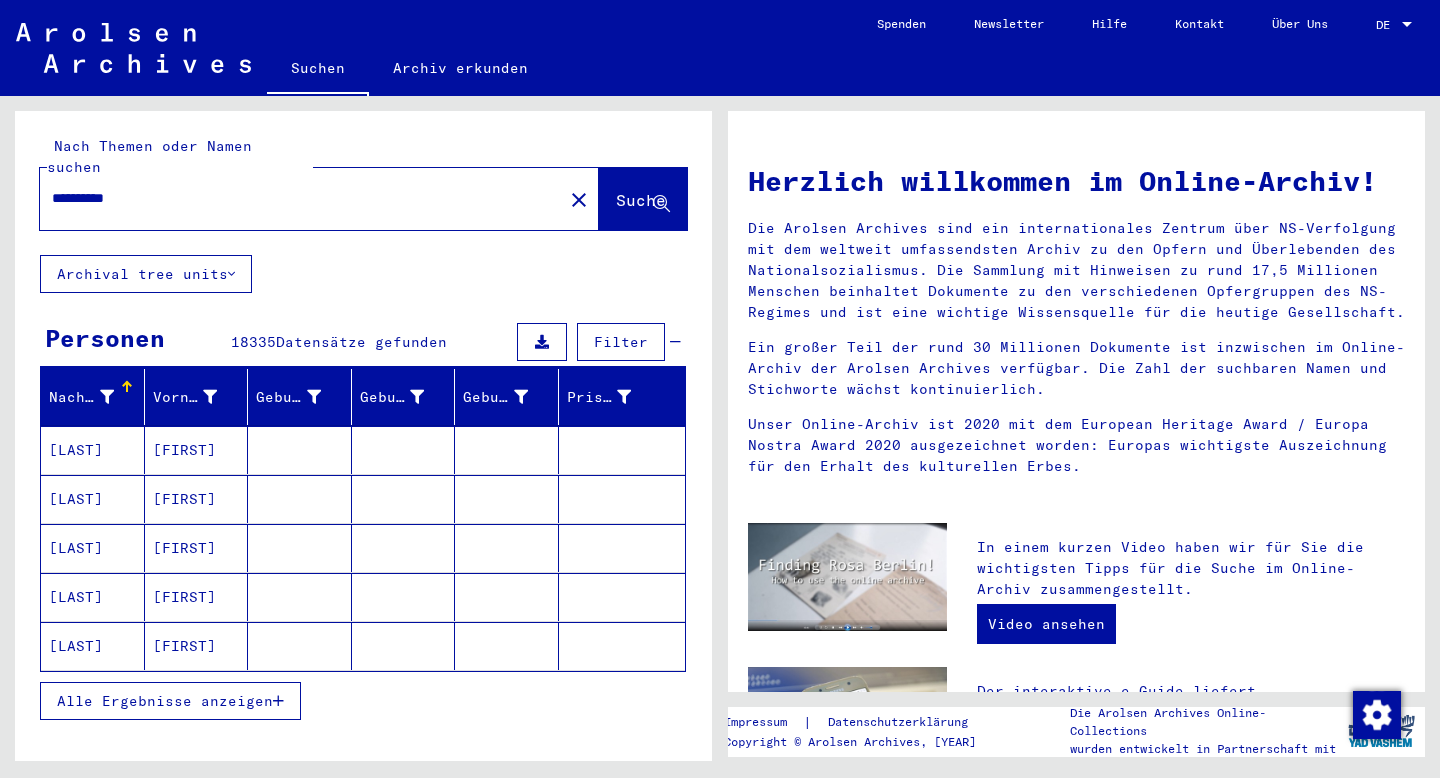 click on "[MASKED]" at bounding box center (295, 198) 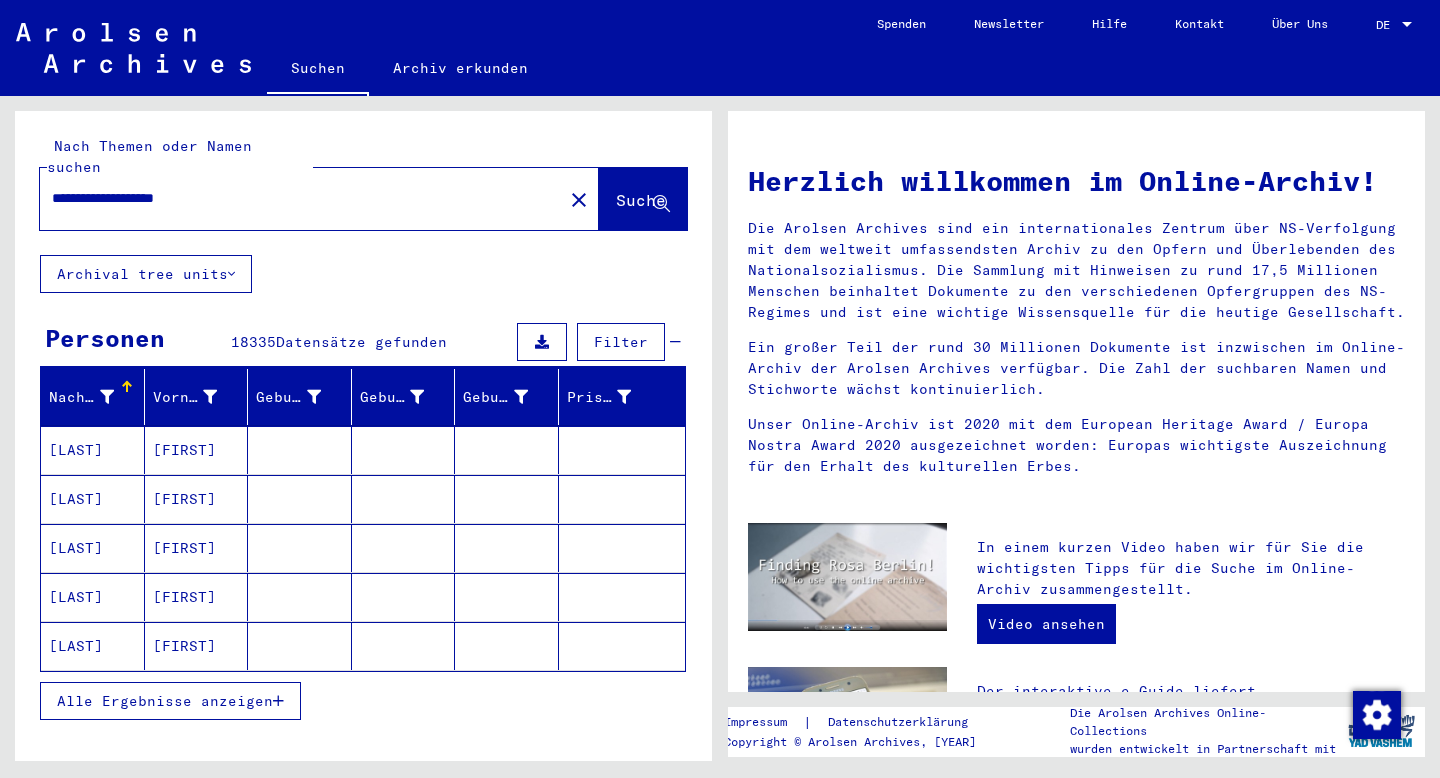 type on "**********" 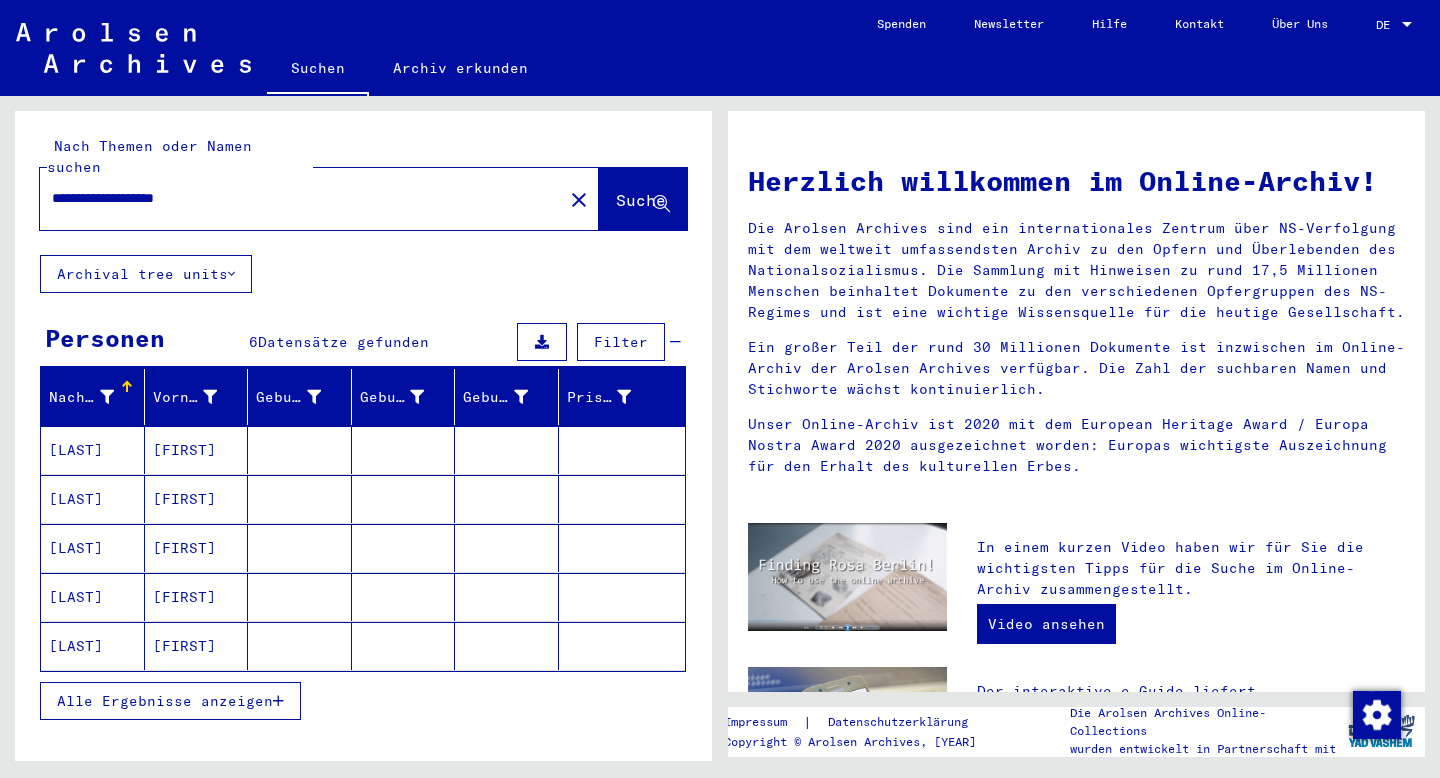click on "[FIRST]" at bounding box center [197, 450] 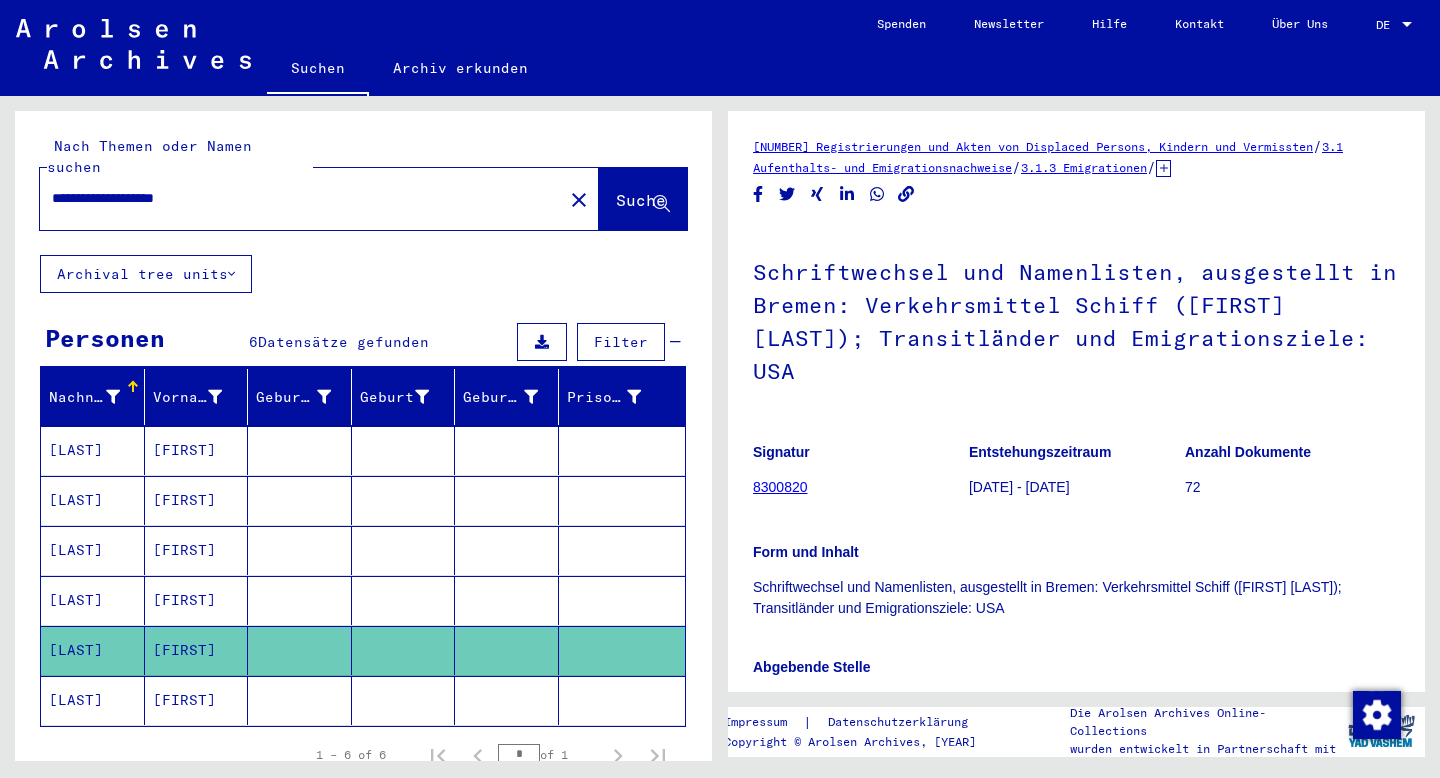 scroll, scrollTop: 0, scrollLeft: 0, axis: both 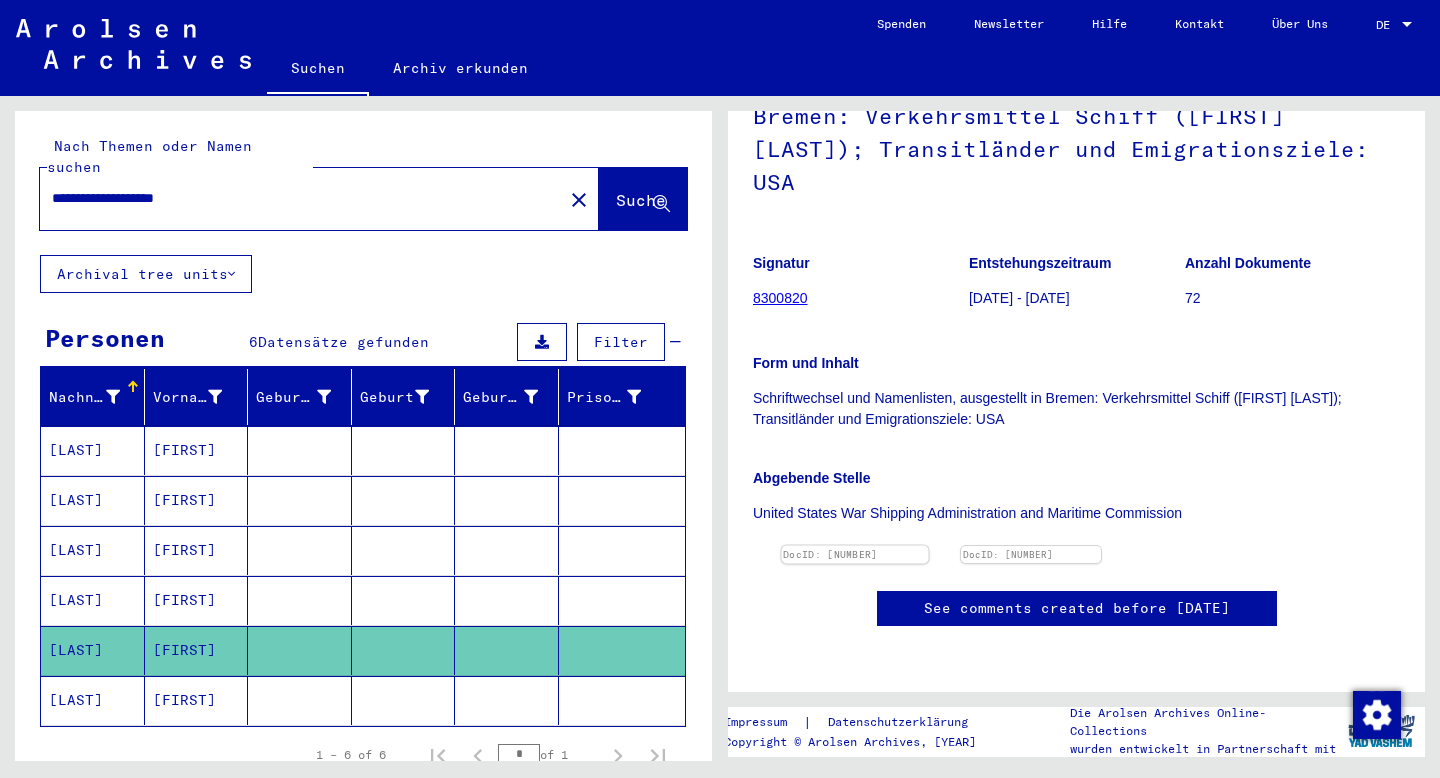 click at bounding box center [855, 546] 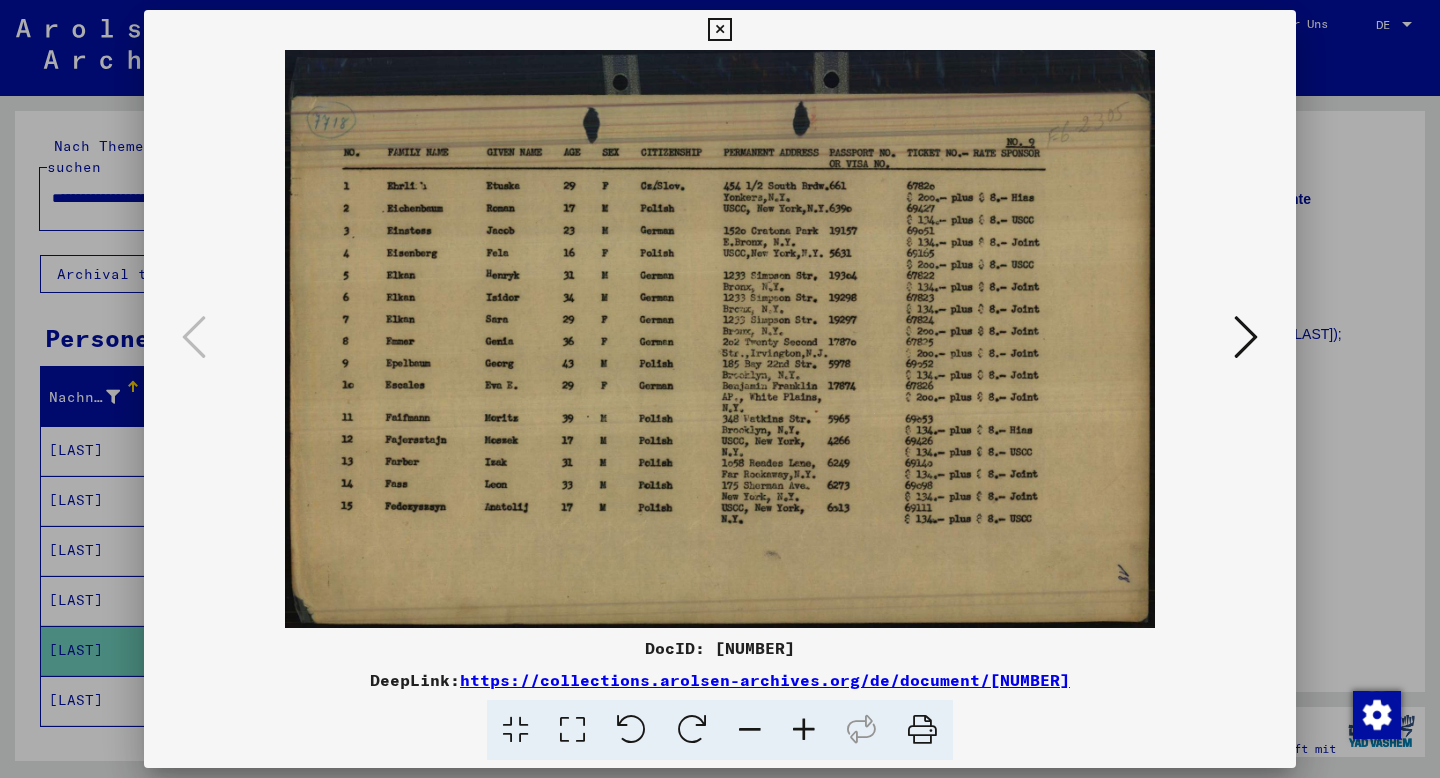 click at bounding box center (720, 389) 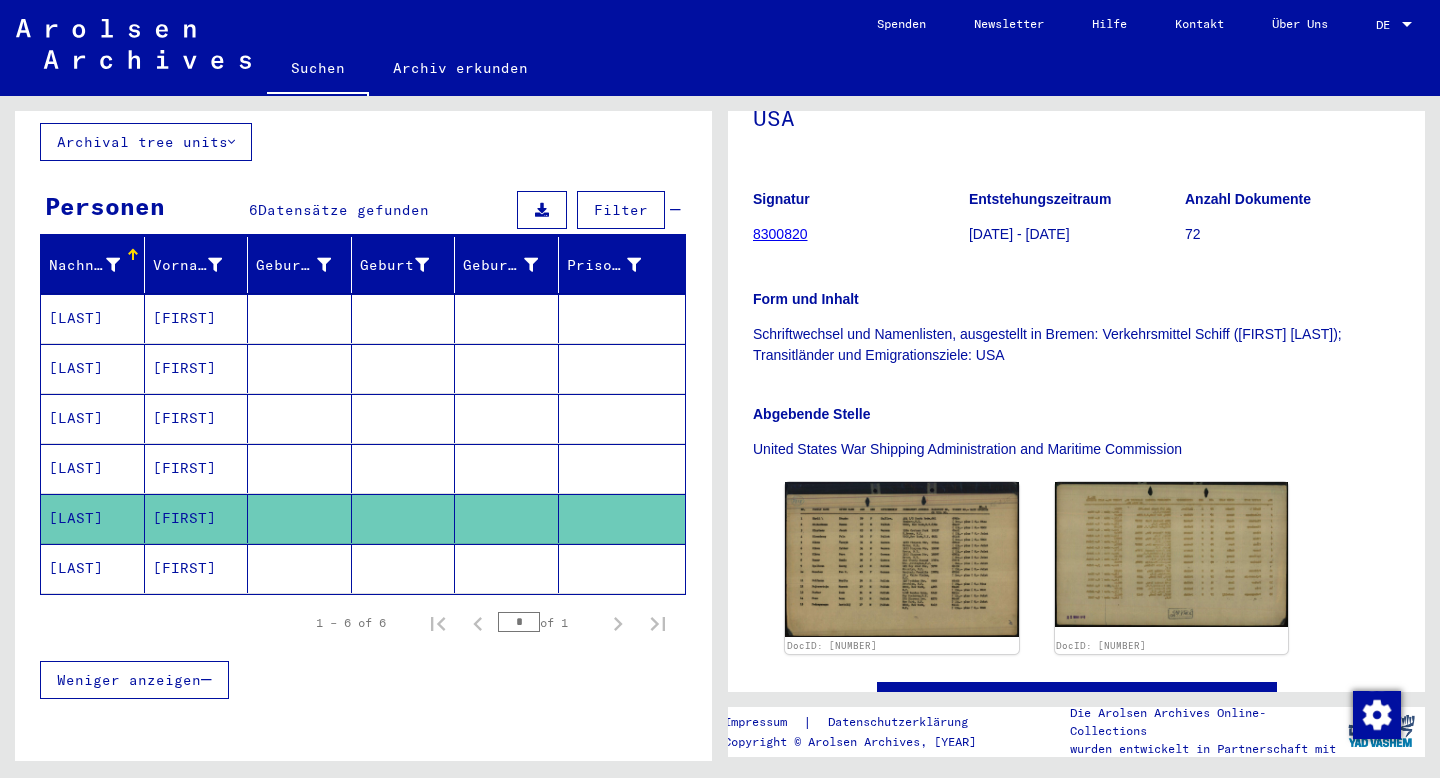 scroll, scrollTop: 172, scrollLeft: 0, axis: vertical 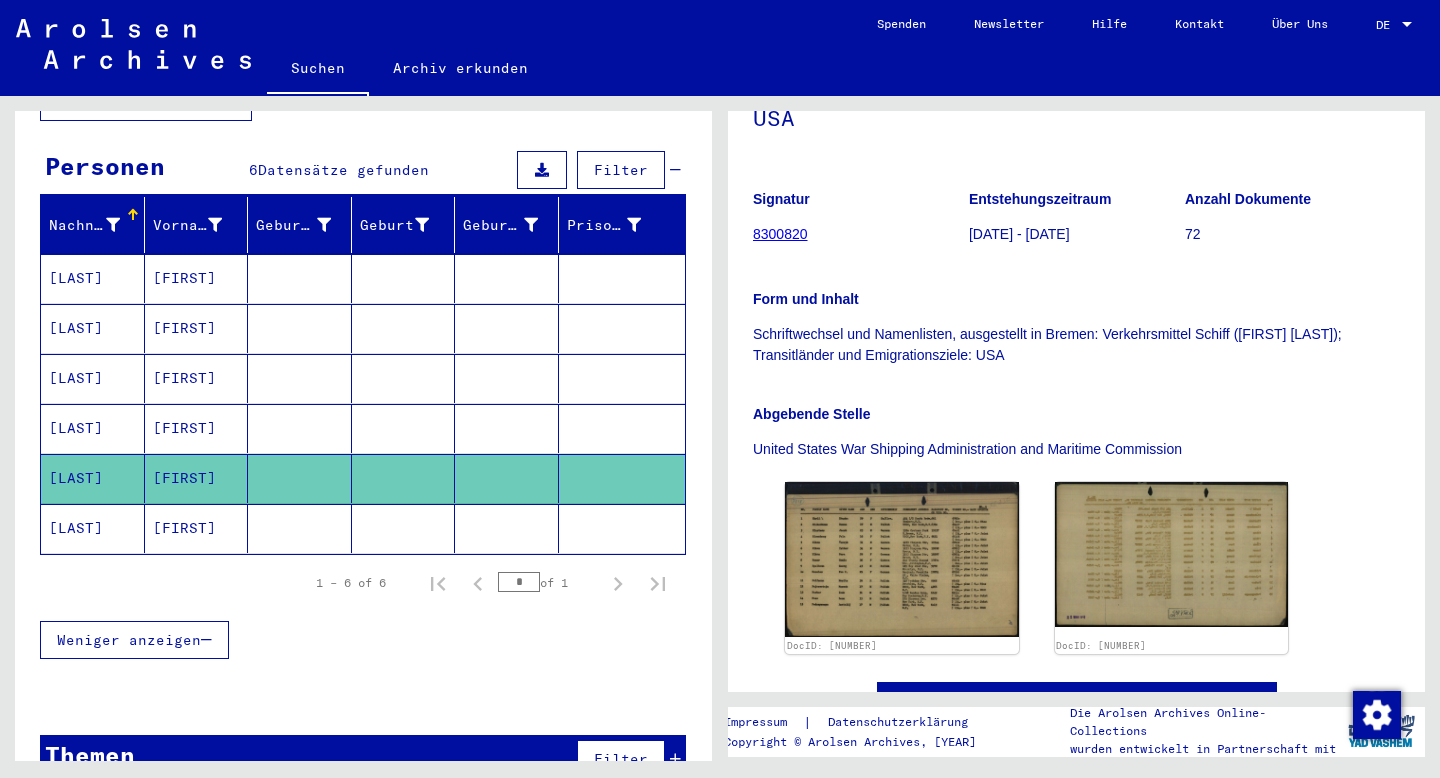 click on "[LAST]" at bounding box center (93, 278) 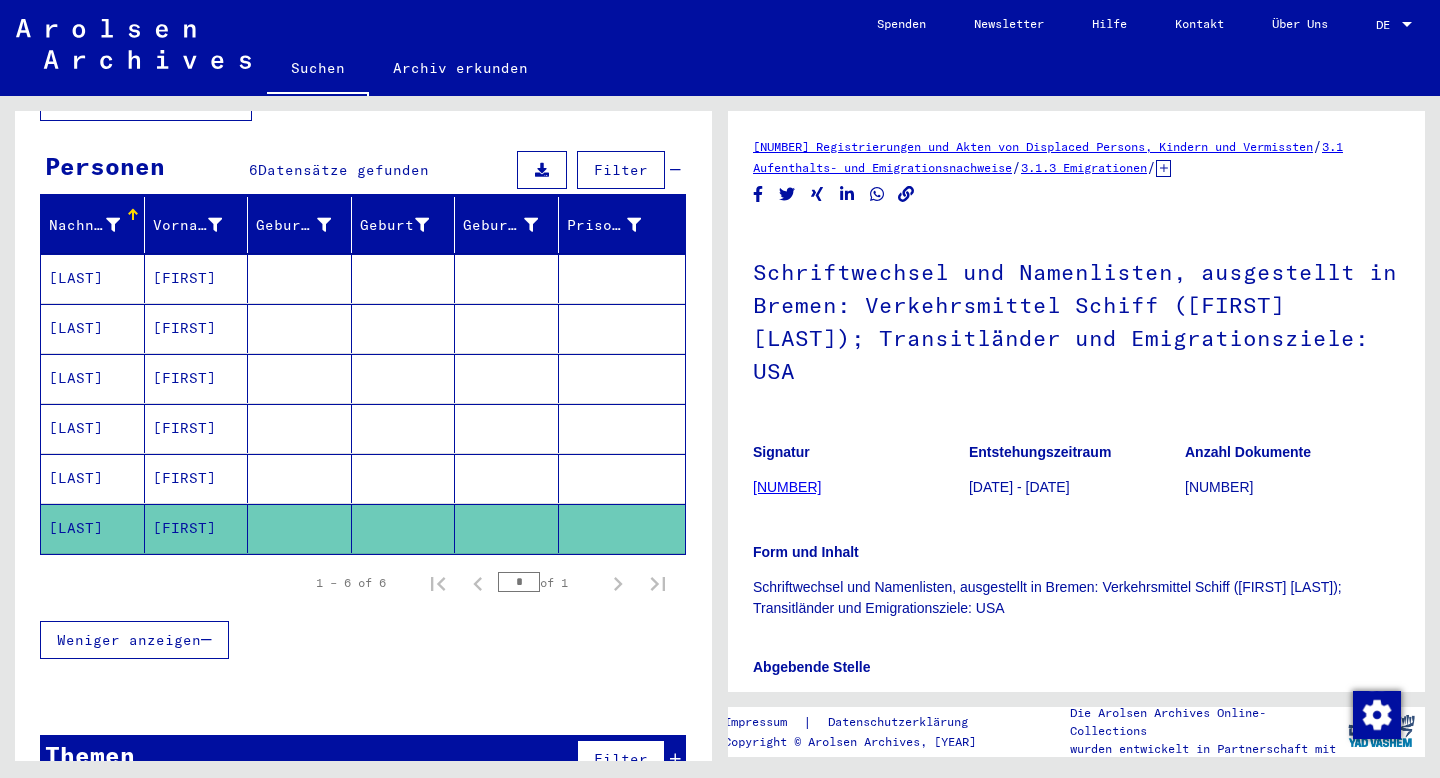 scroll, scrollTop: 0, scrollLeft: 0, axis: both 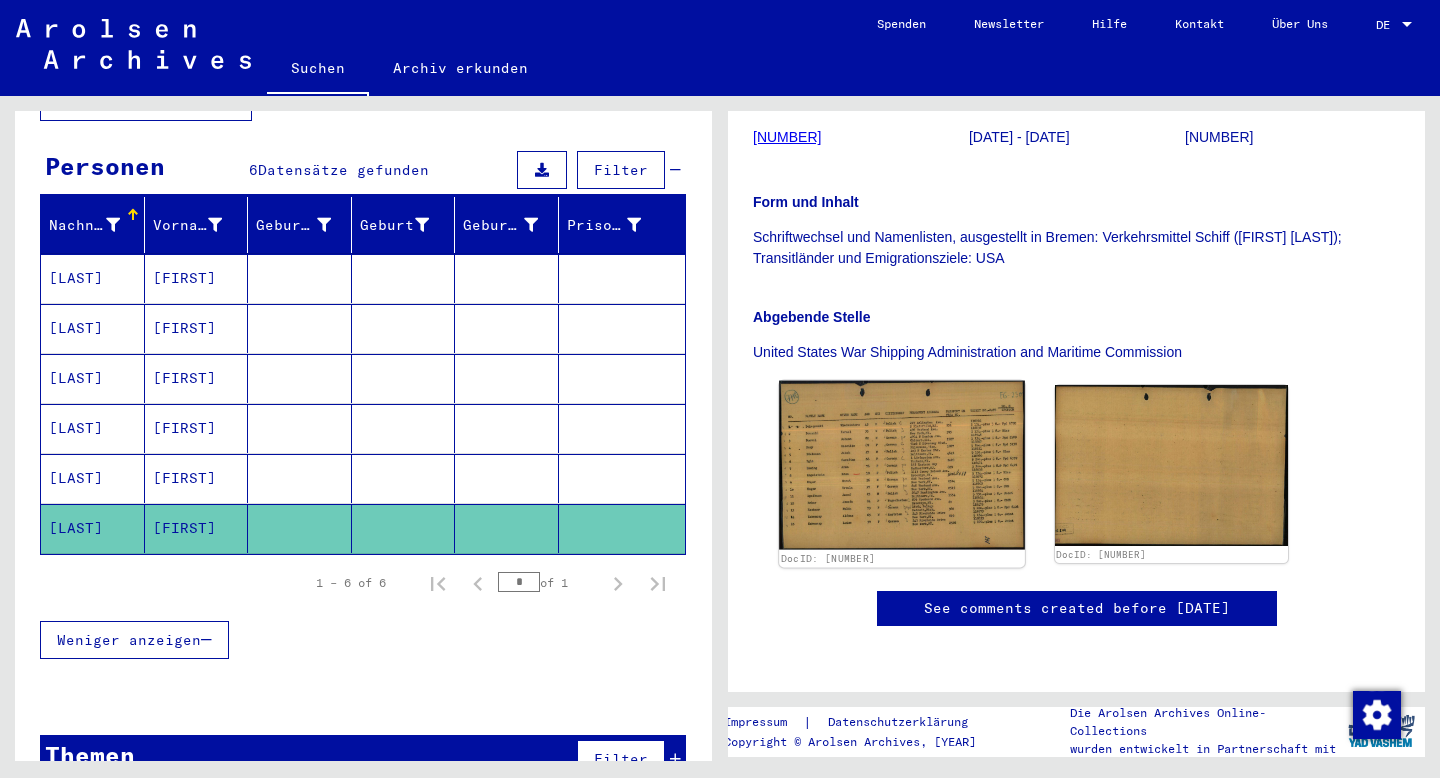 click at bounding box center (901, 465) 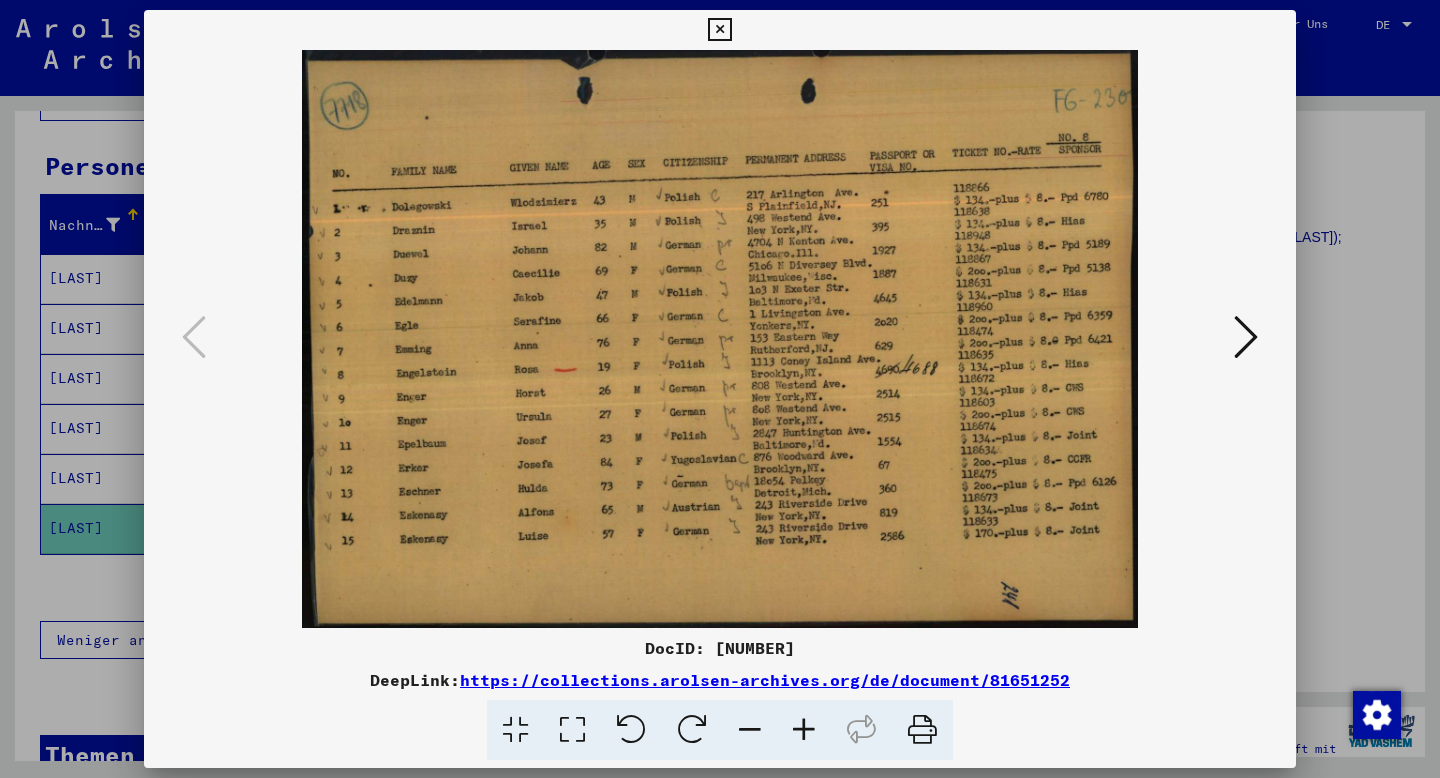 click at bounding box center [720, 389] 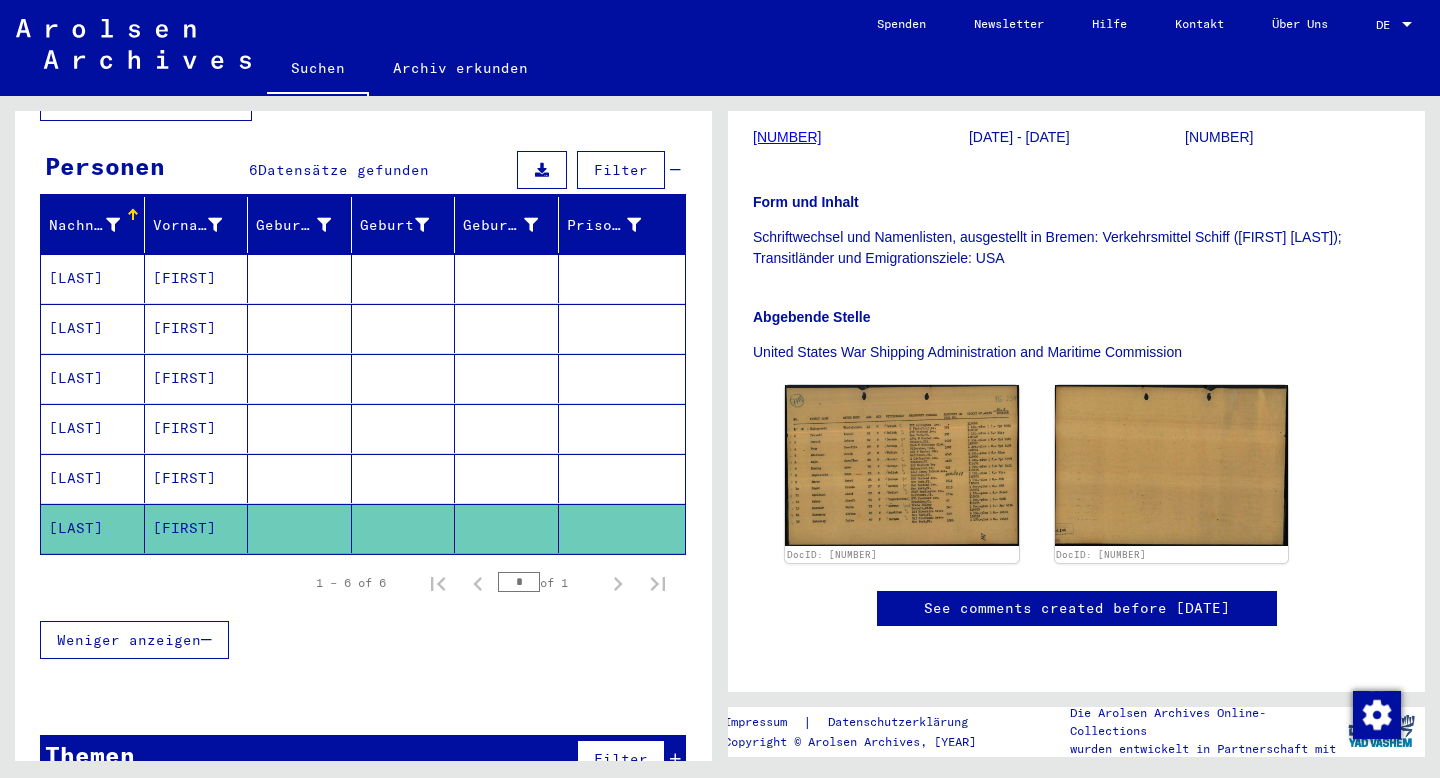 click on "[FIRST]" at bounding box center [197, 278] 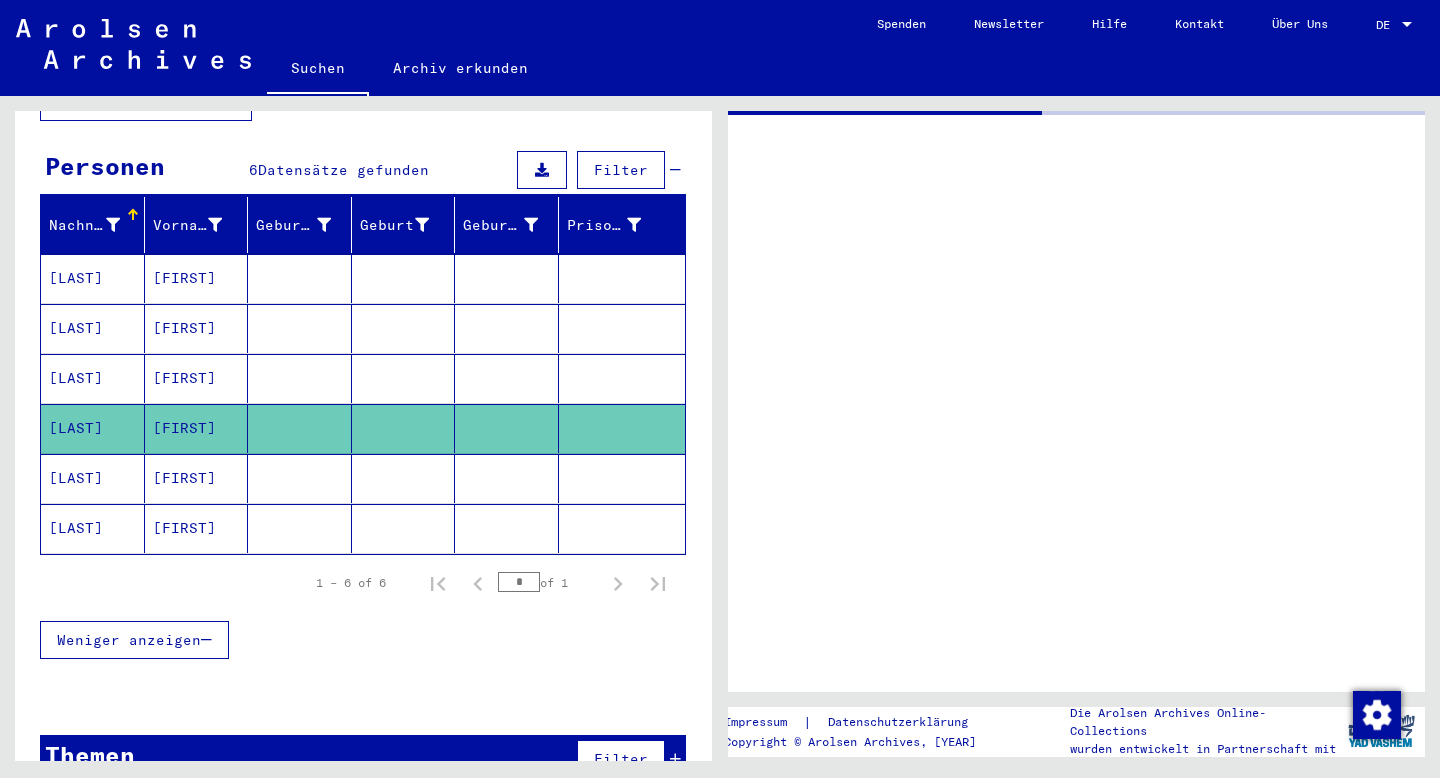 scroll, scrollTop: 0, scrollLeft: 0, axis: both 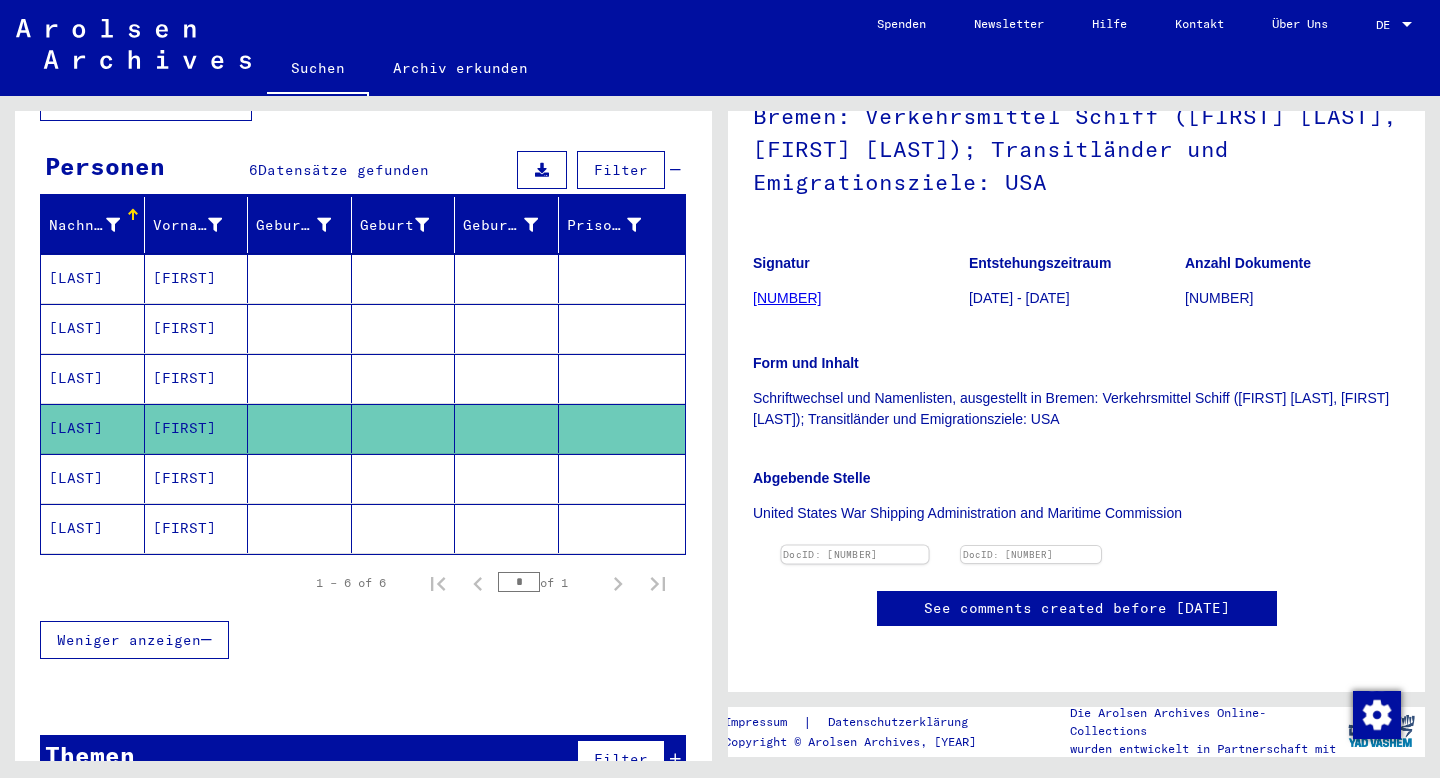 click at bounding box center [855, 546] 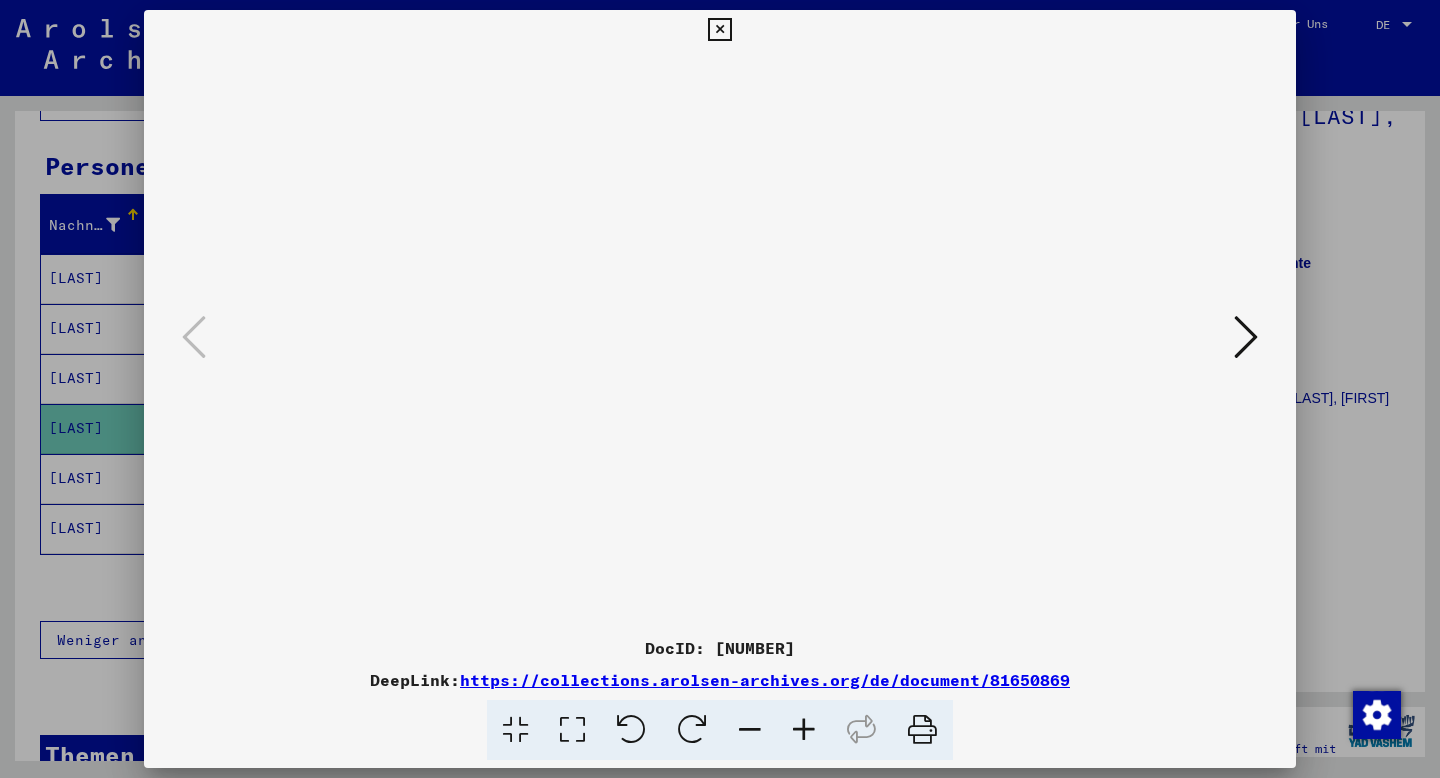 click at bounding box center (720, 389) 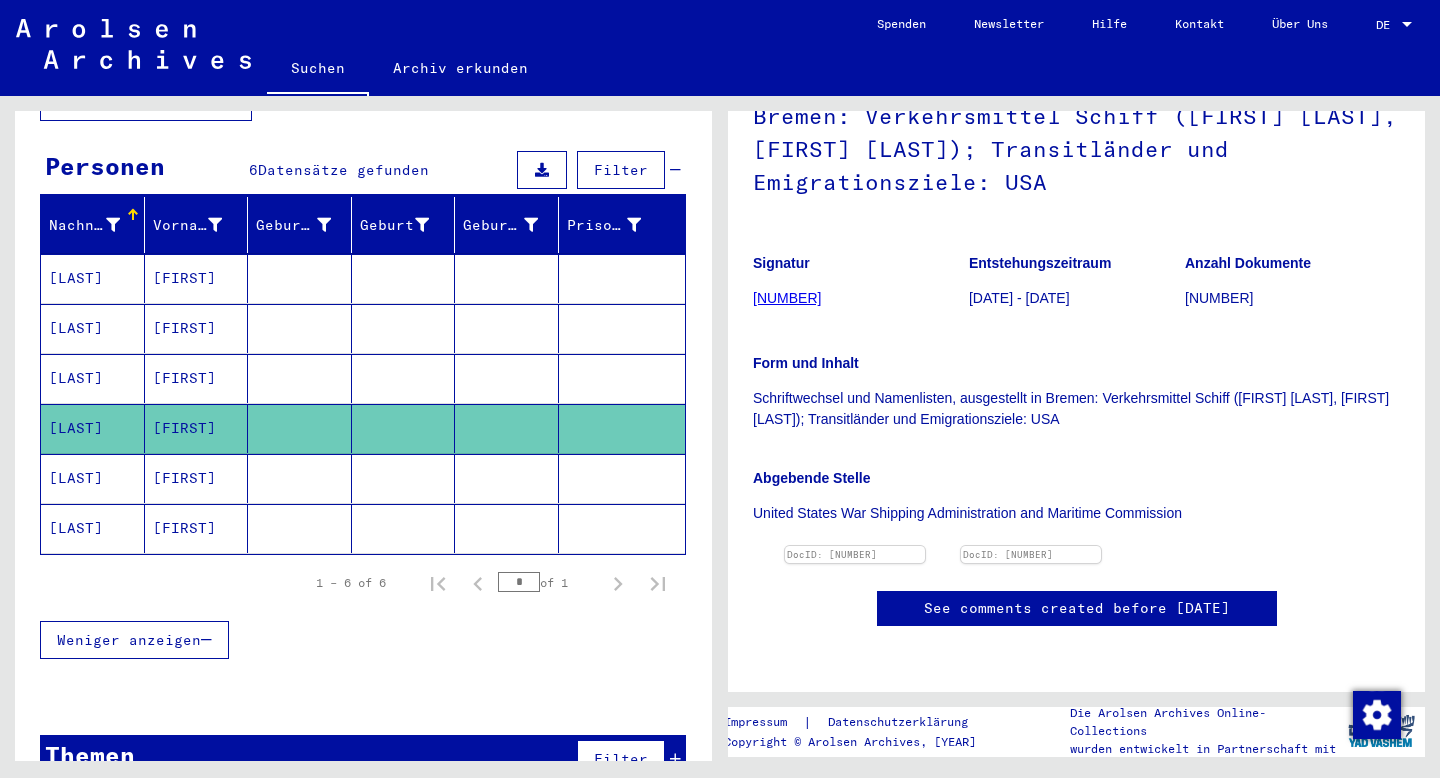 click on "[FIRST]" at bounding box center (197, 278) 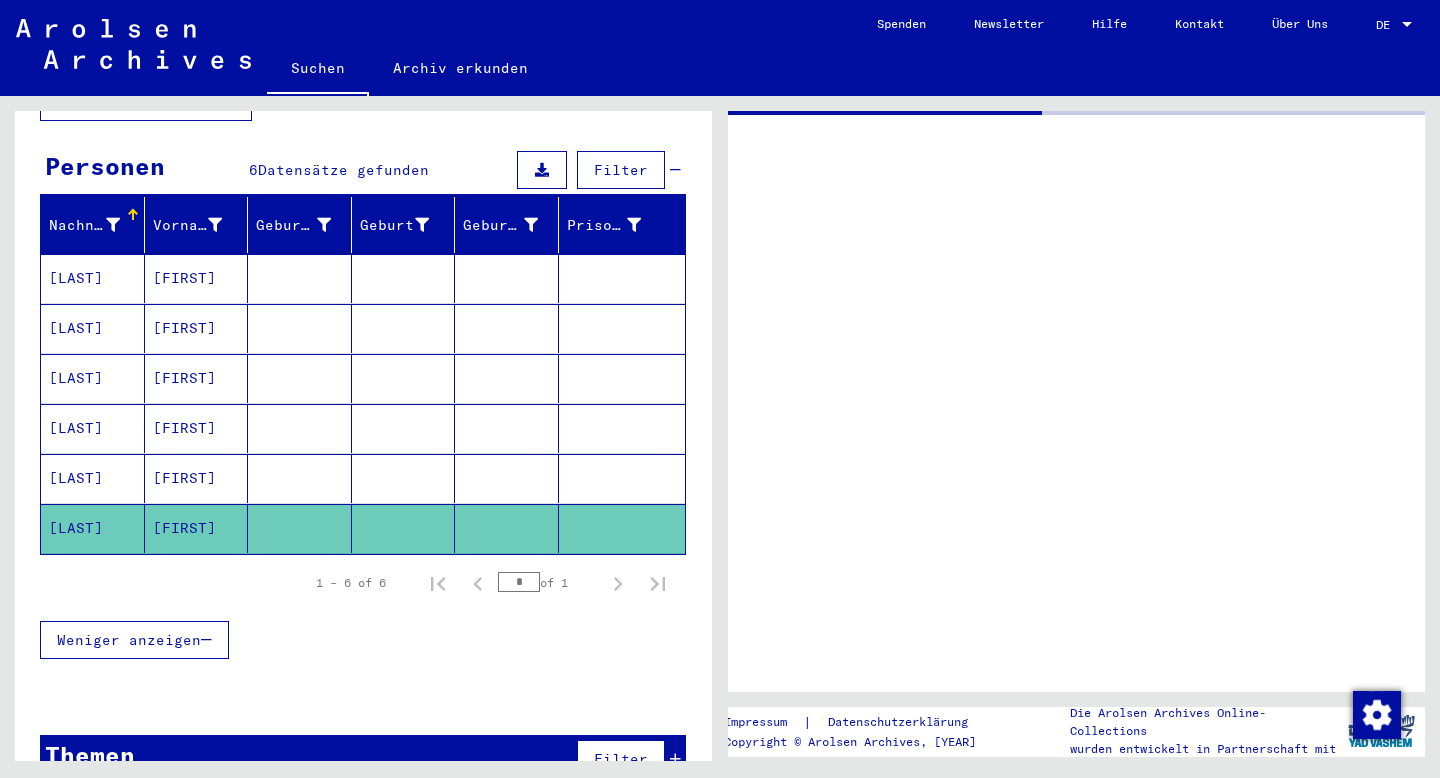 scroll, scrollTop: 0, scrollLeft: 0, axis: both 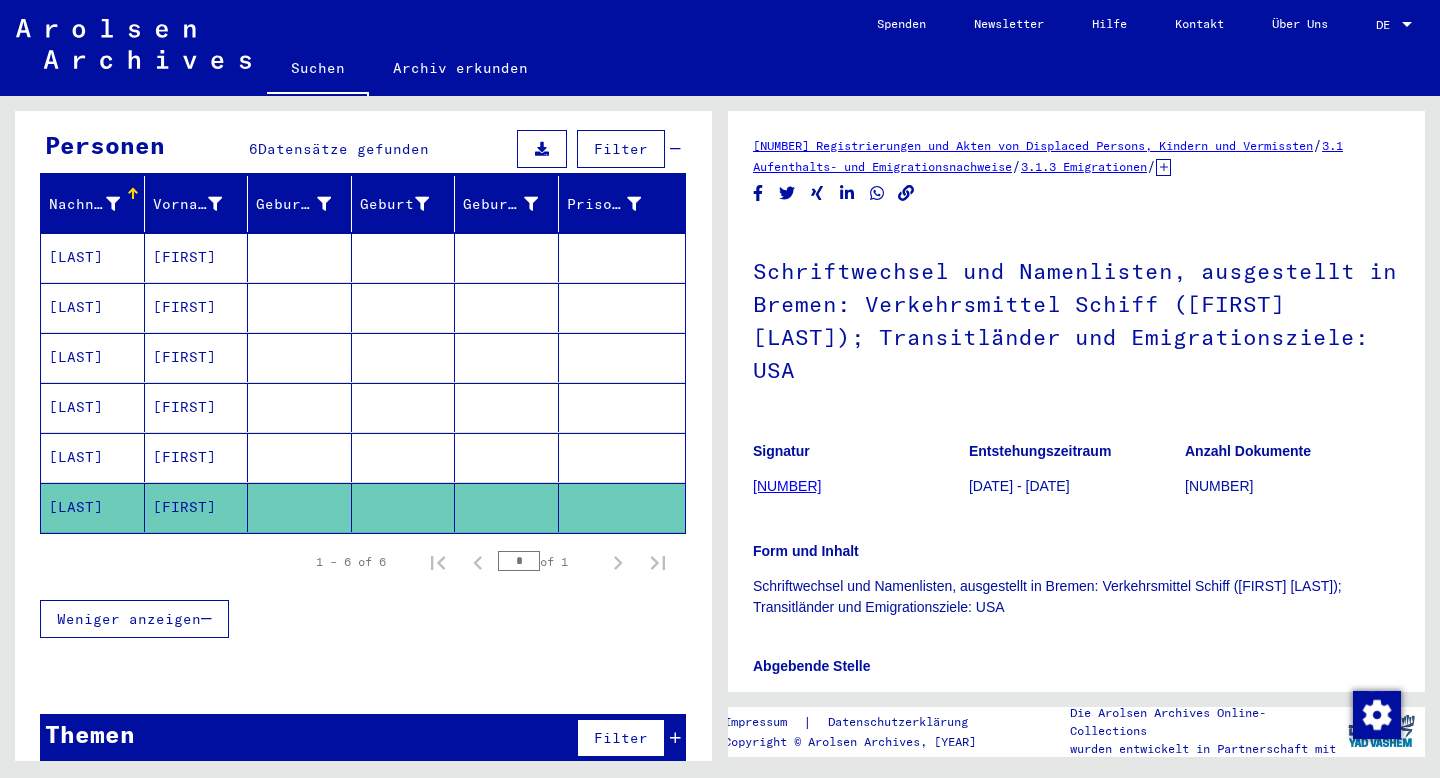 click at bounding box center [300, 257] 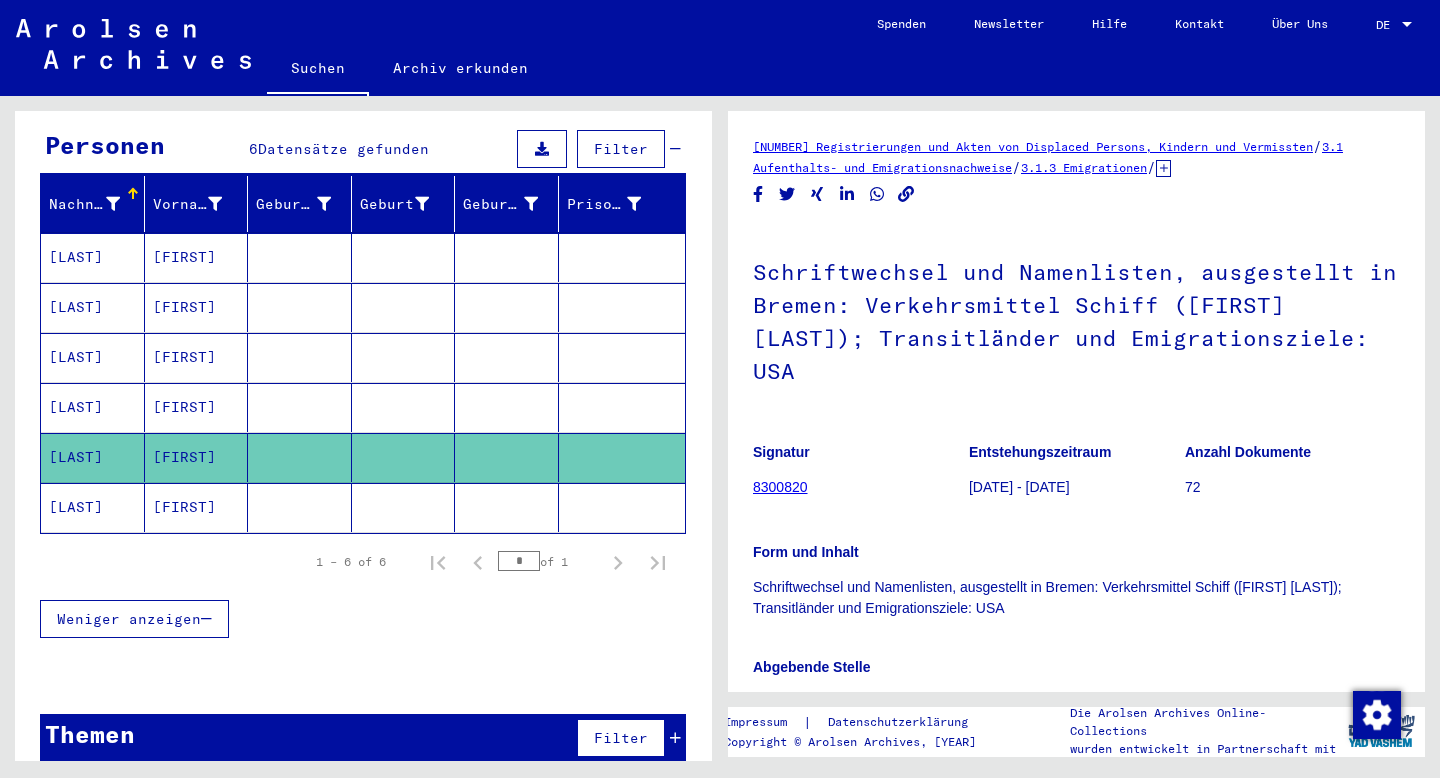 scroll, scrollTop: 0, scrollLeft: 0, axis: both 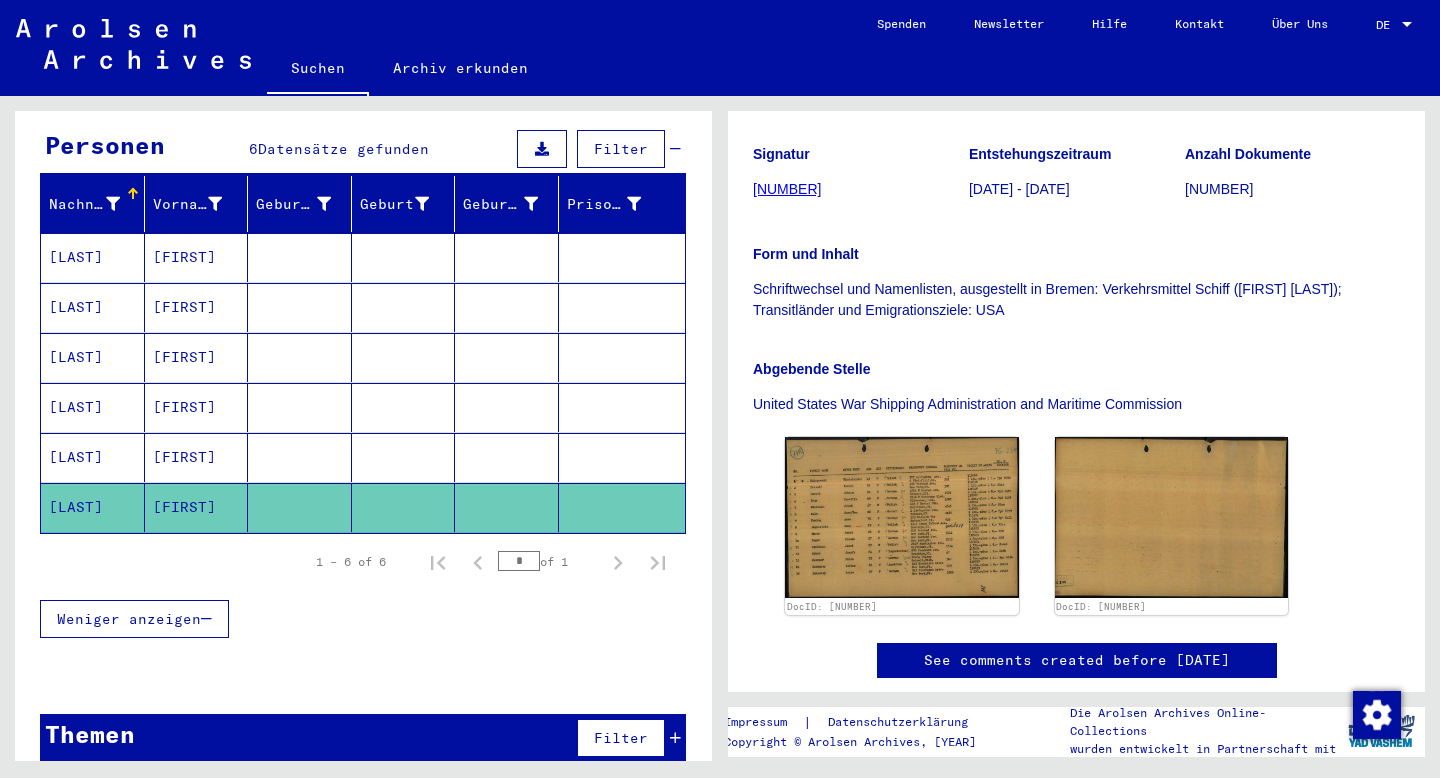 click at bounding box center [902, 517] 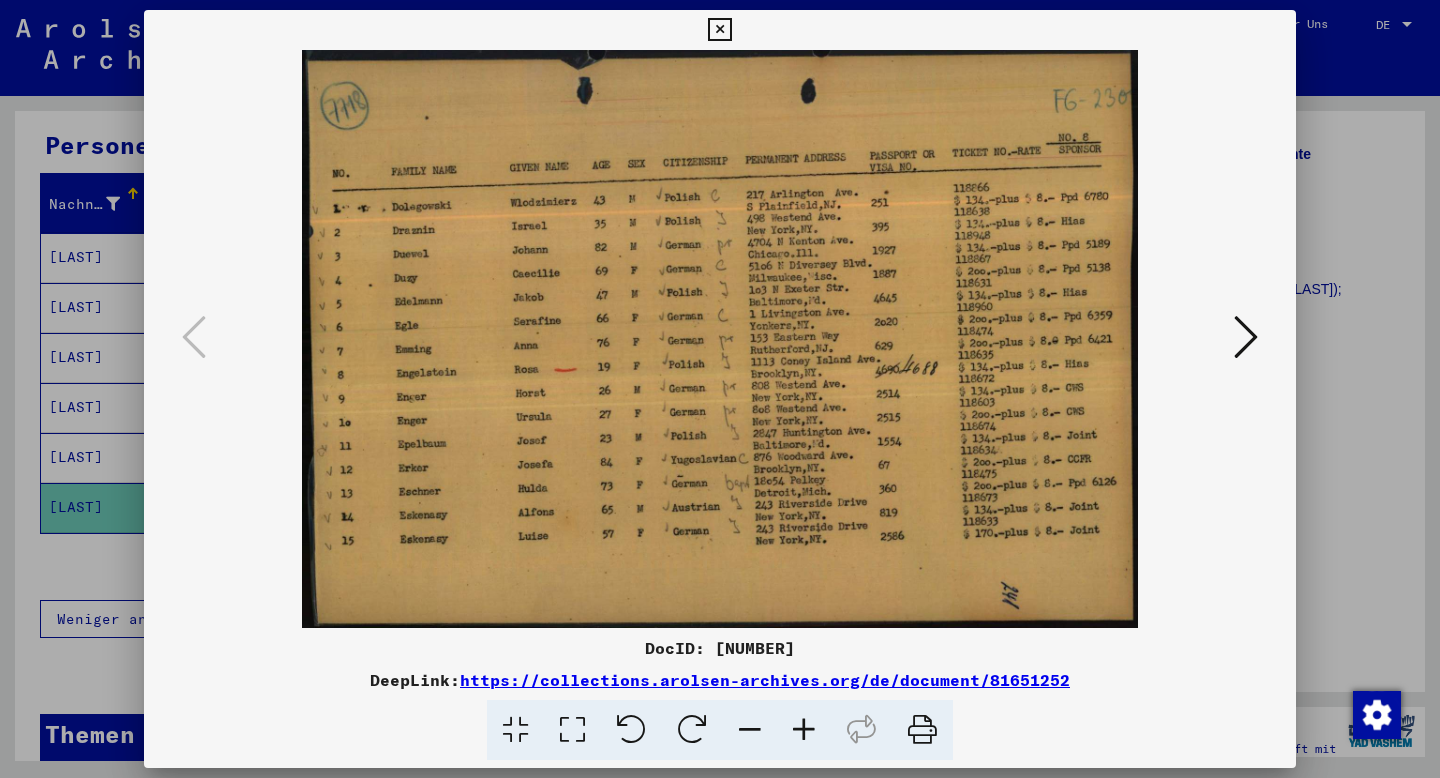 click at bounding box center [720, 389] 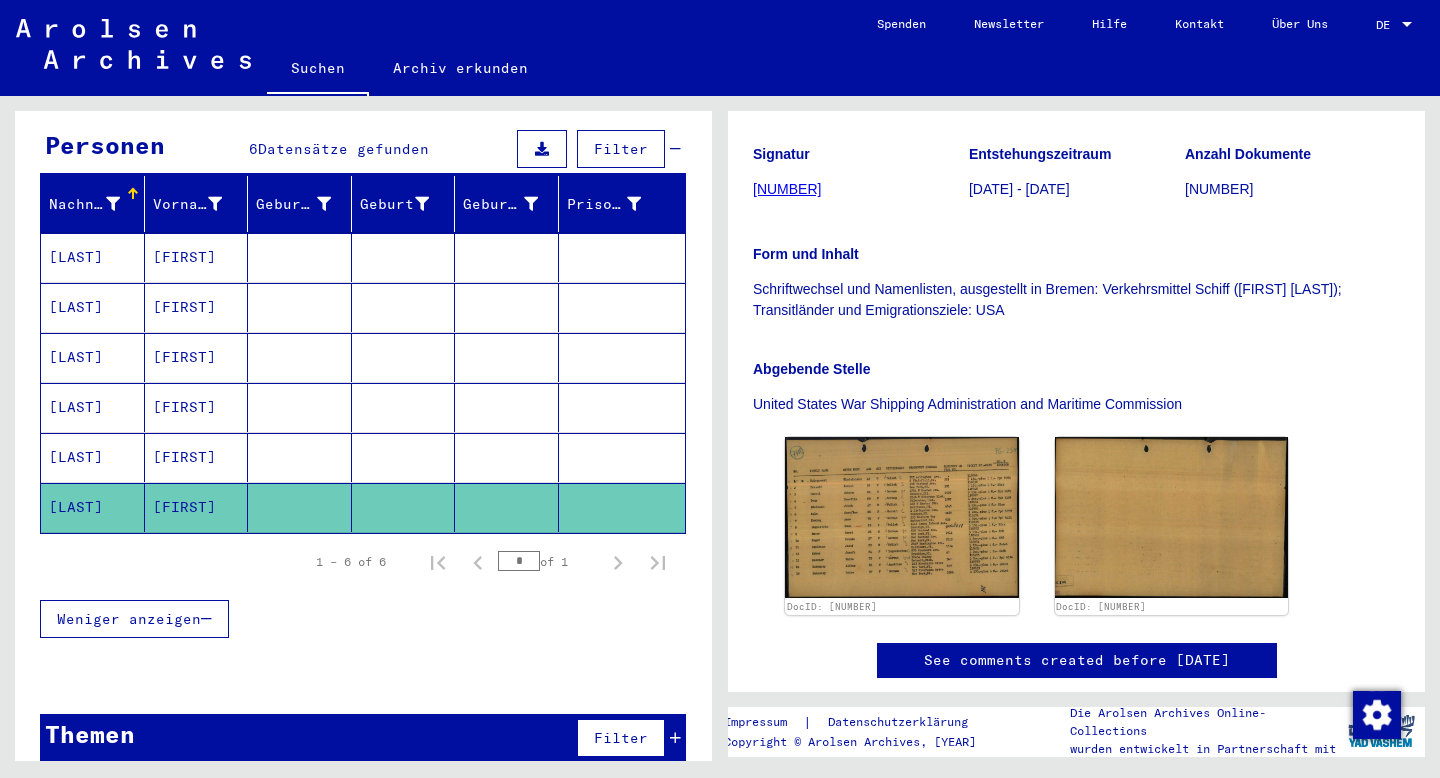 click on "[LAST]" at bounding box center [93, 257] 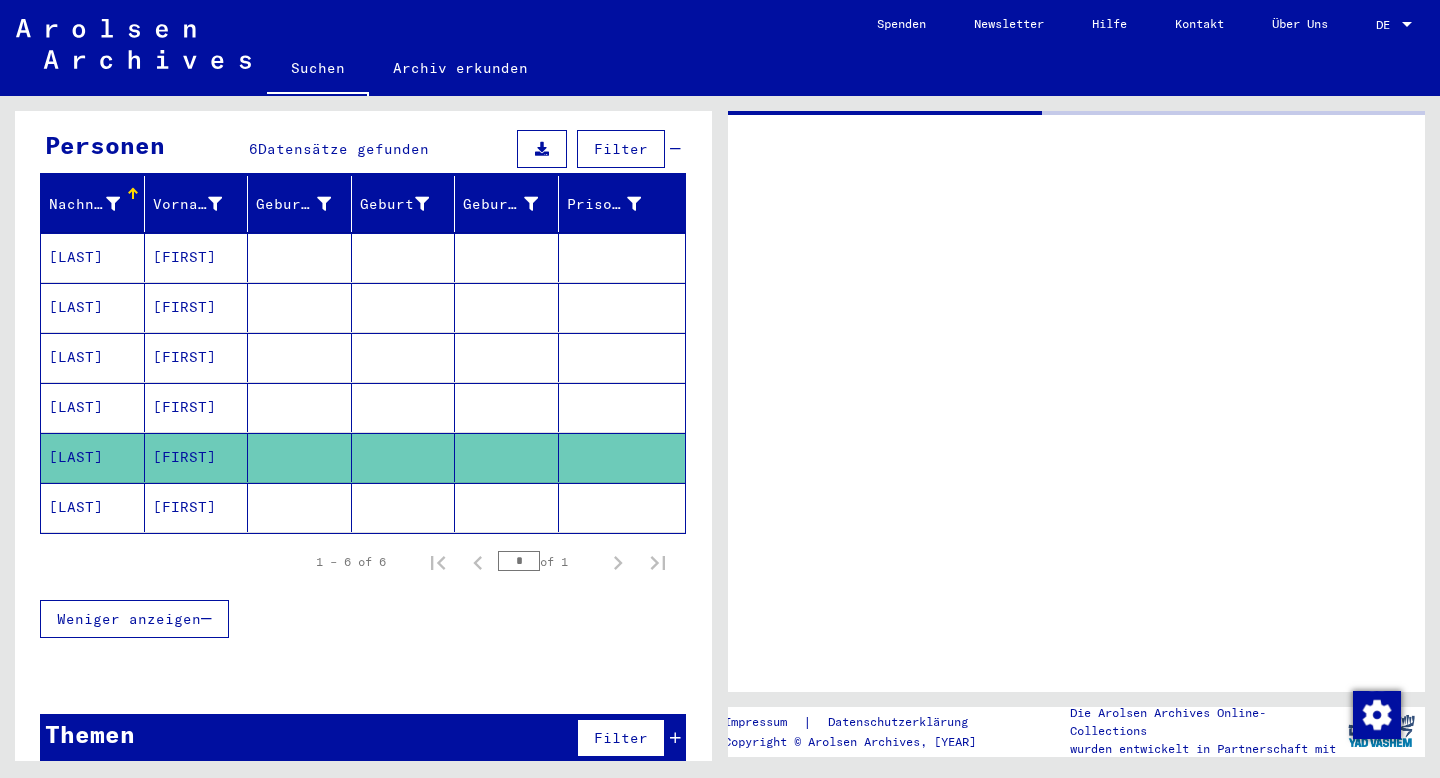scroll, scrollTop: 0, scrollLeft: 0, axis: both 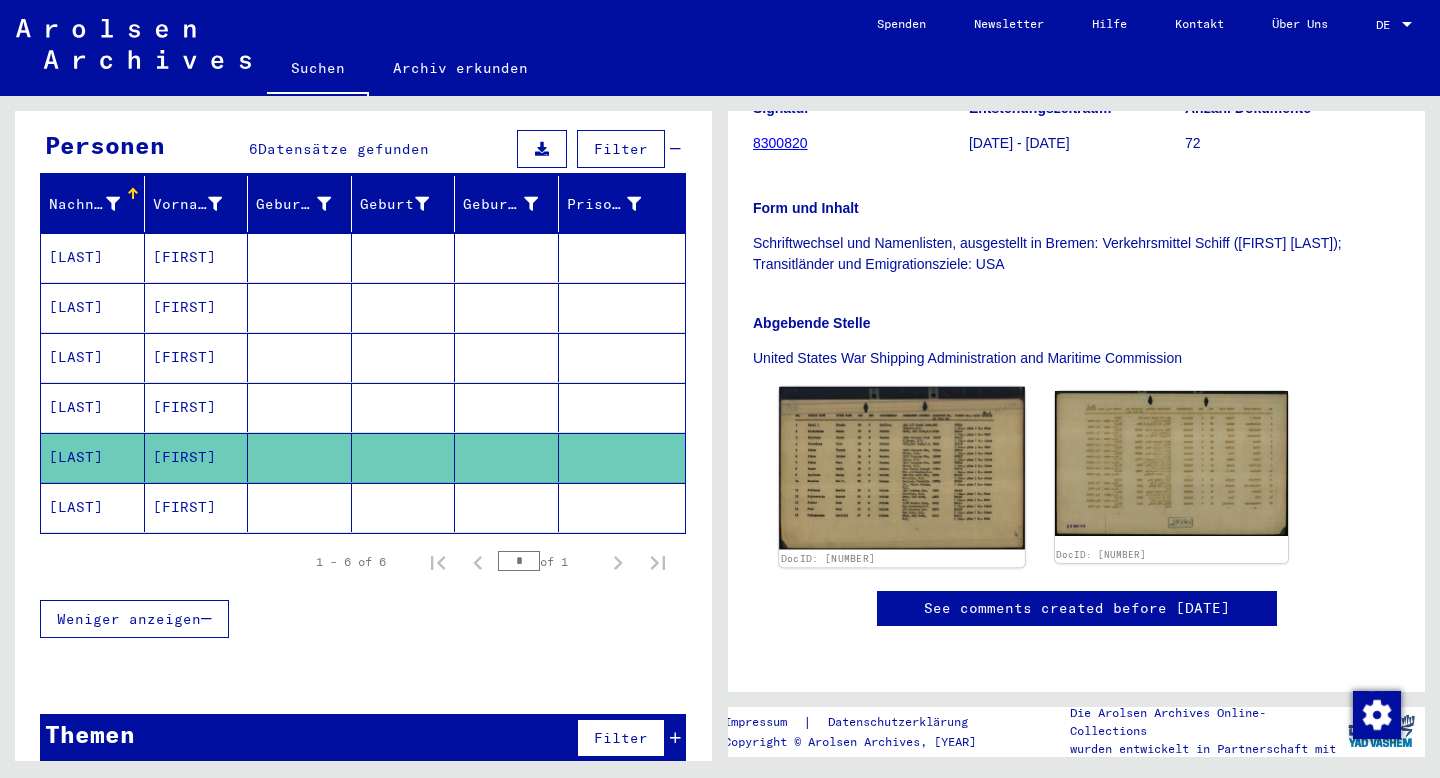 click at bounding box center [901, 468] 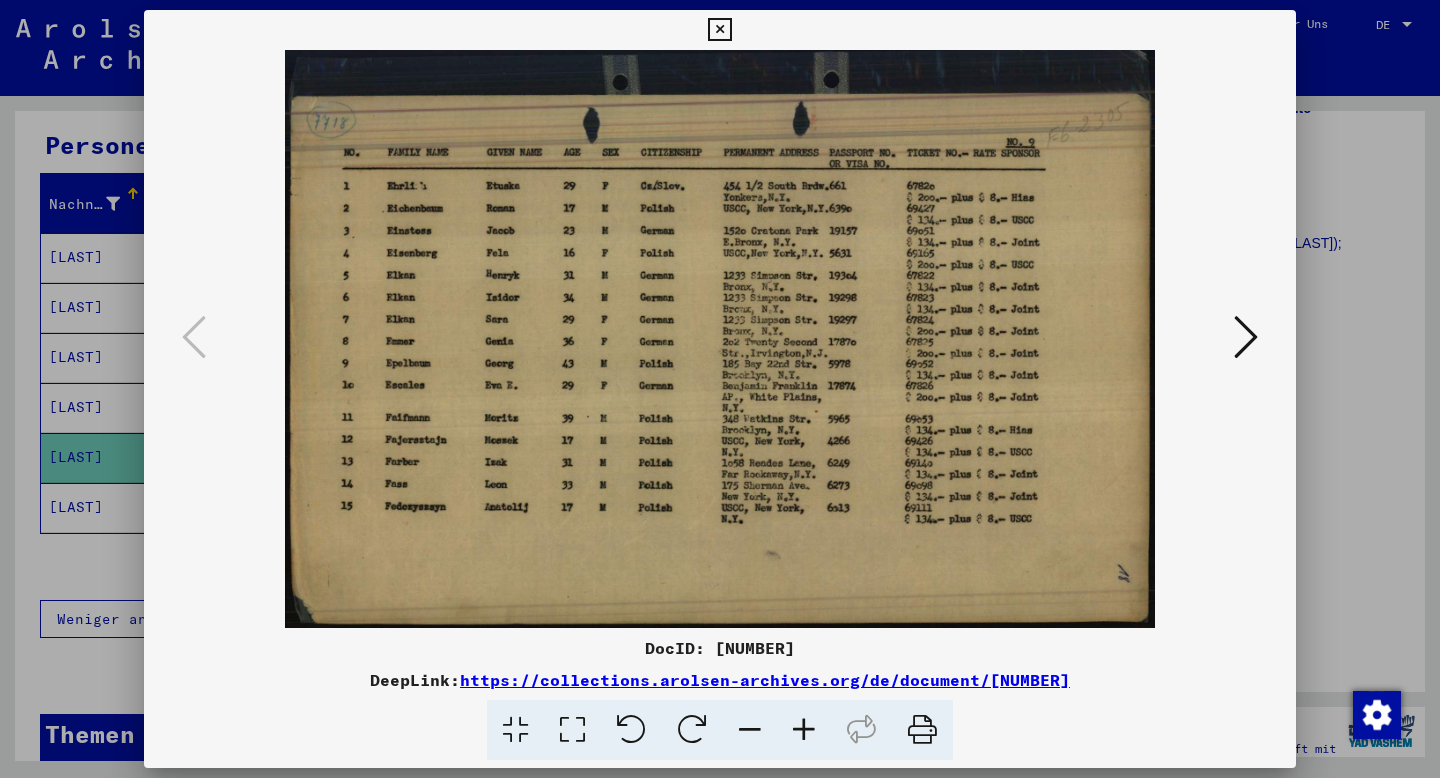 click at bounding box center (720, 339) 